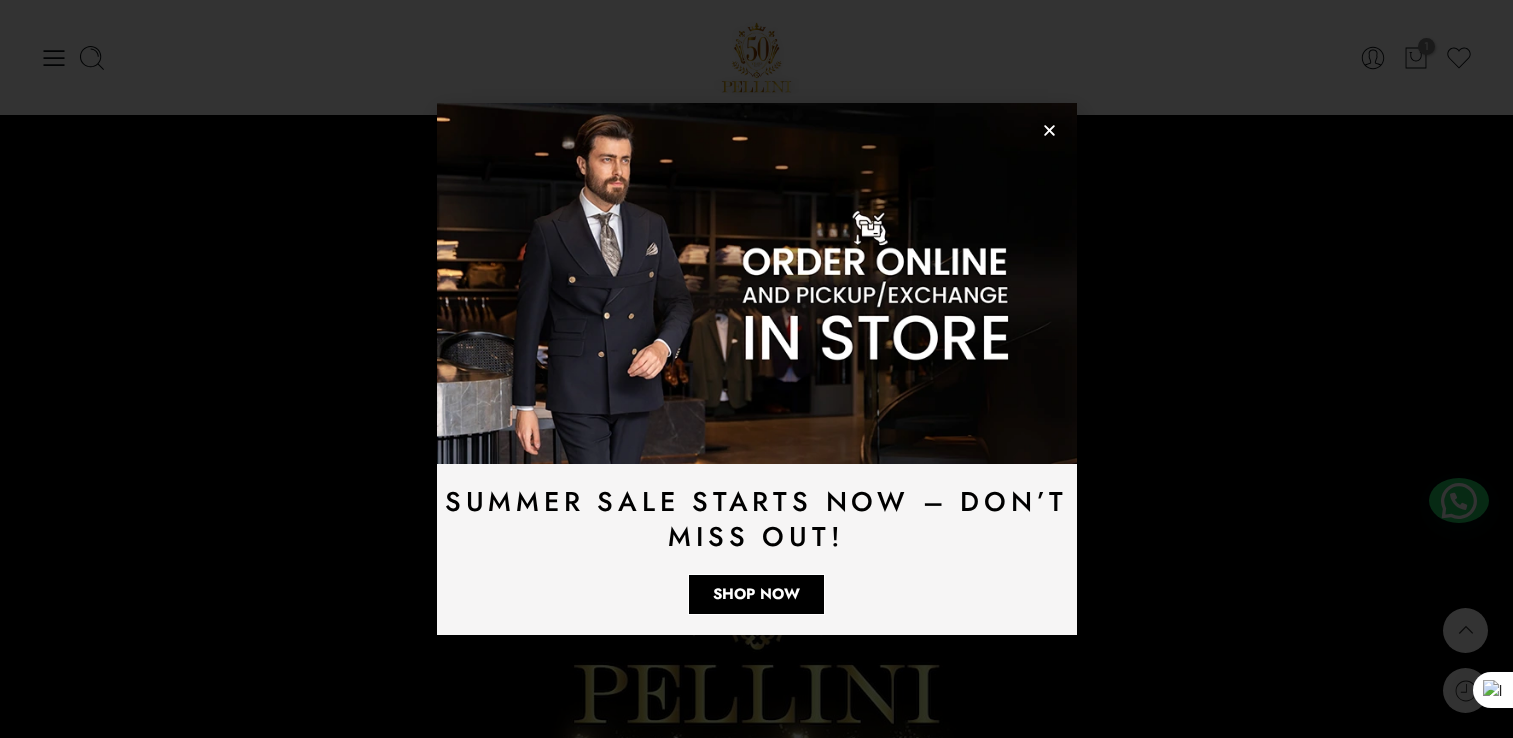 scroll, scrollTop: 4367, scrollLeft: 0, axis: vertical 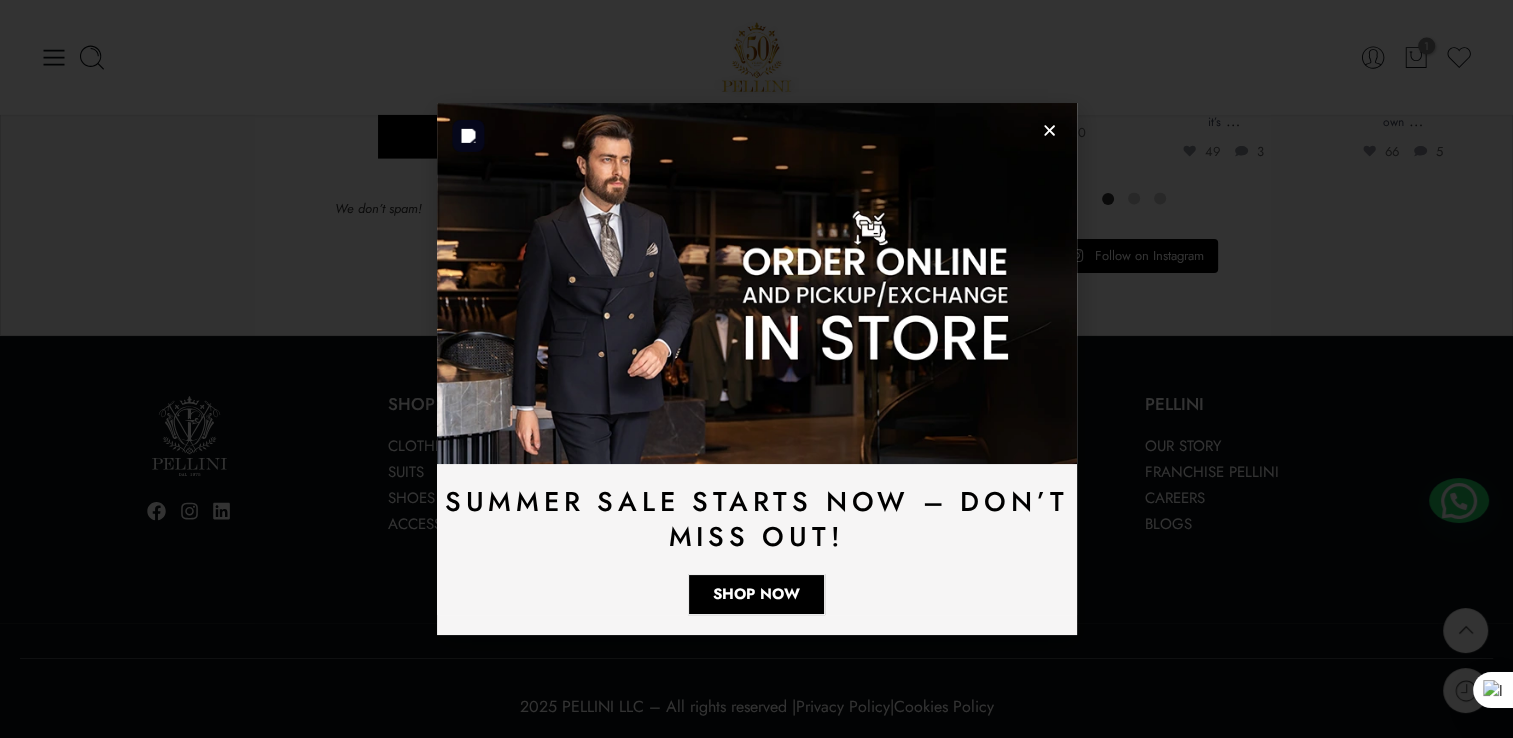 click 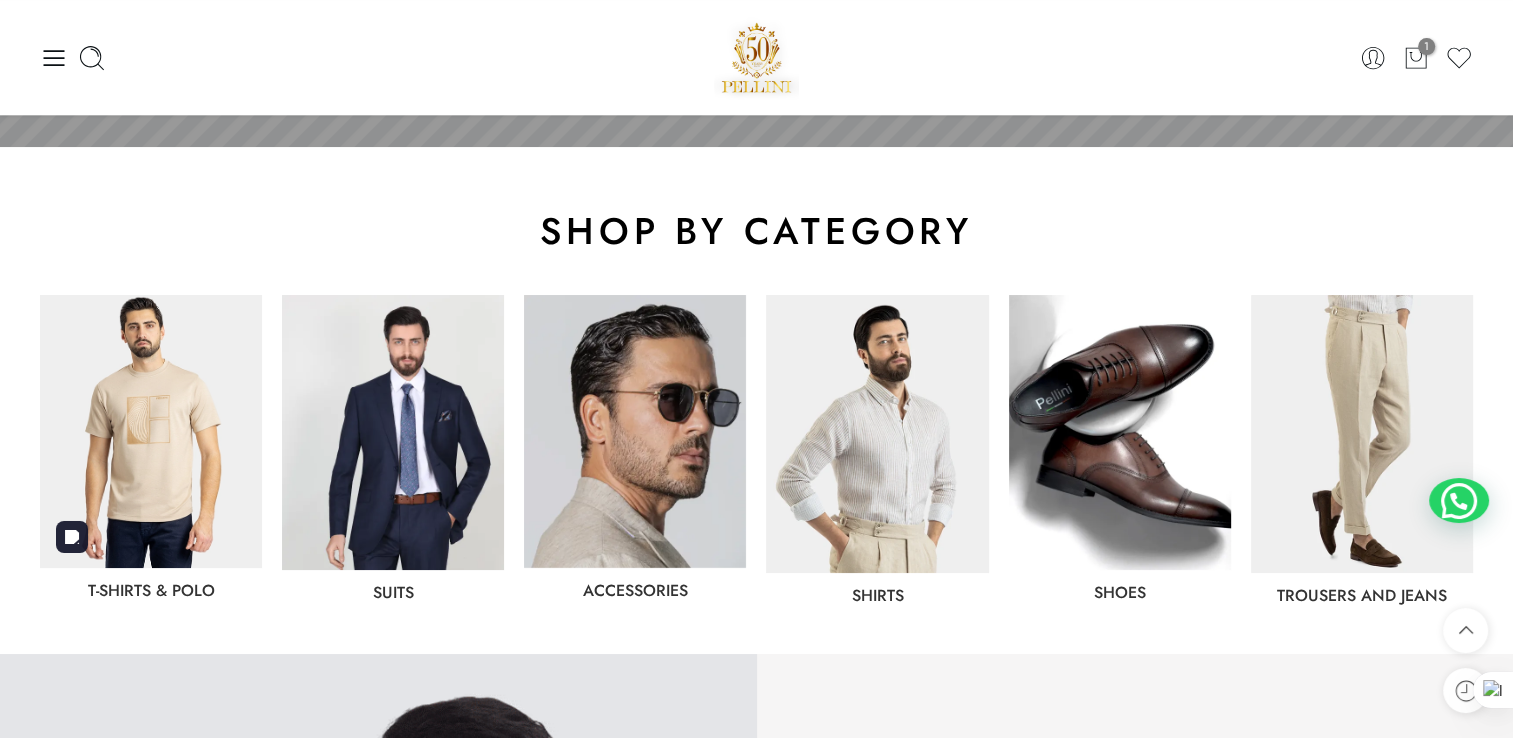 scroll, scrollTop: 867, scrollLeft: 0, axis: vertical 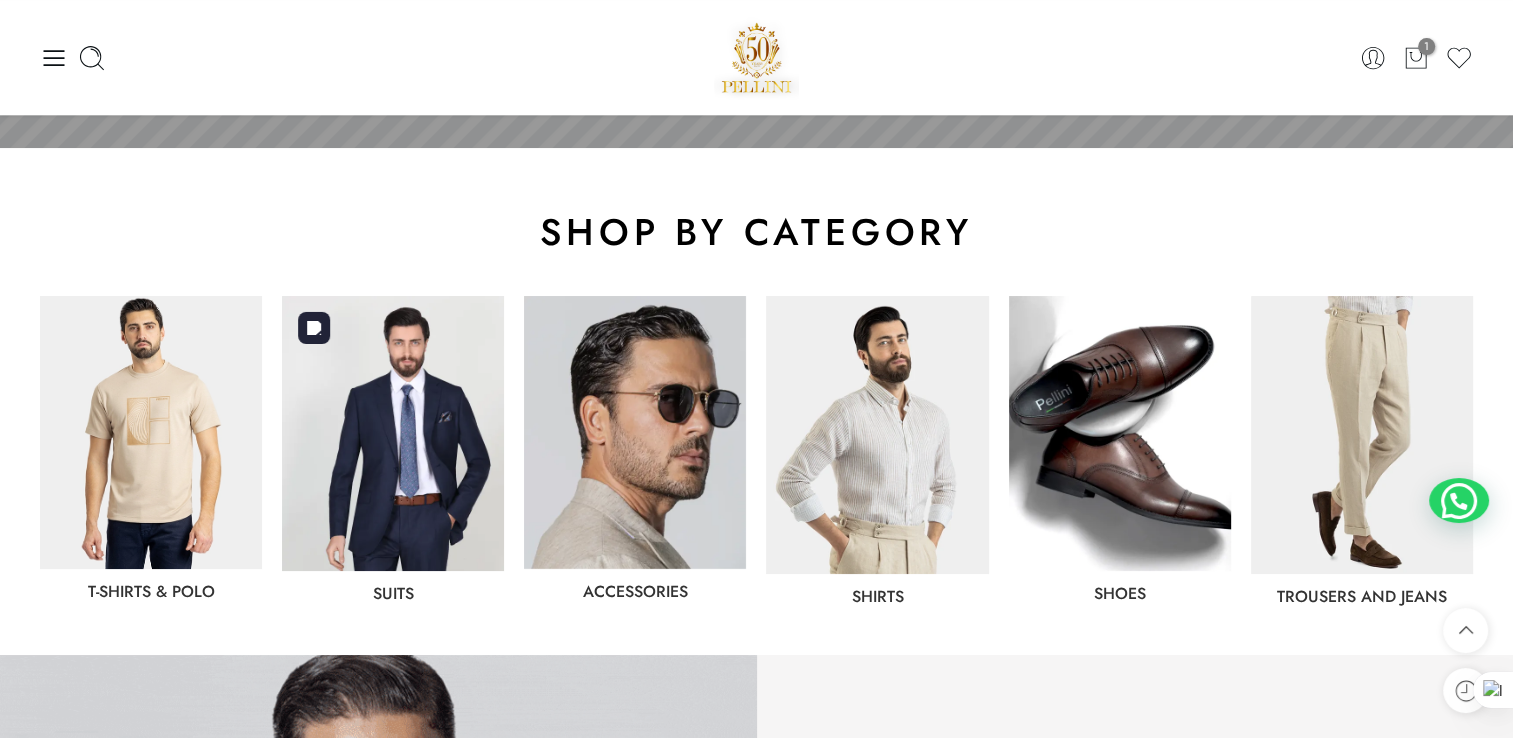 click at bounding box center (393, 433) 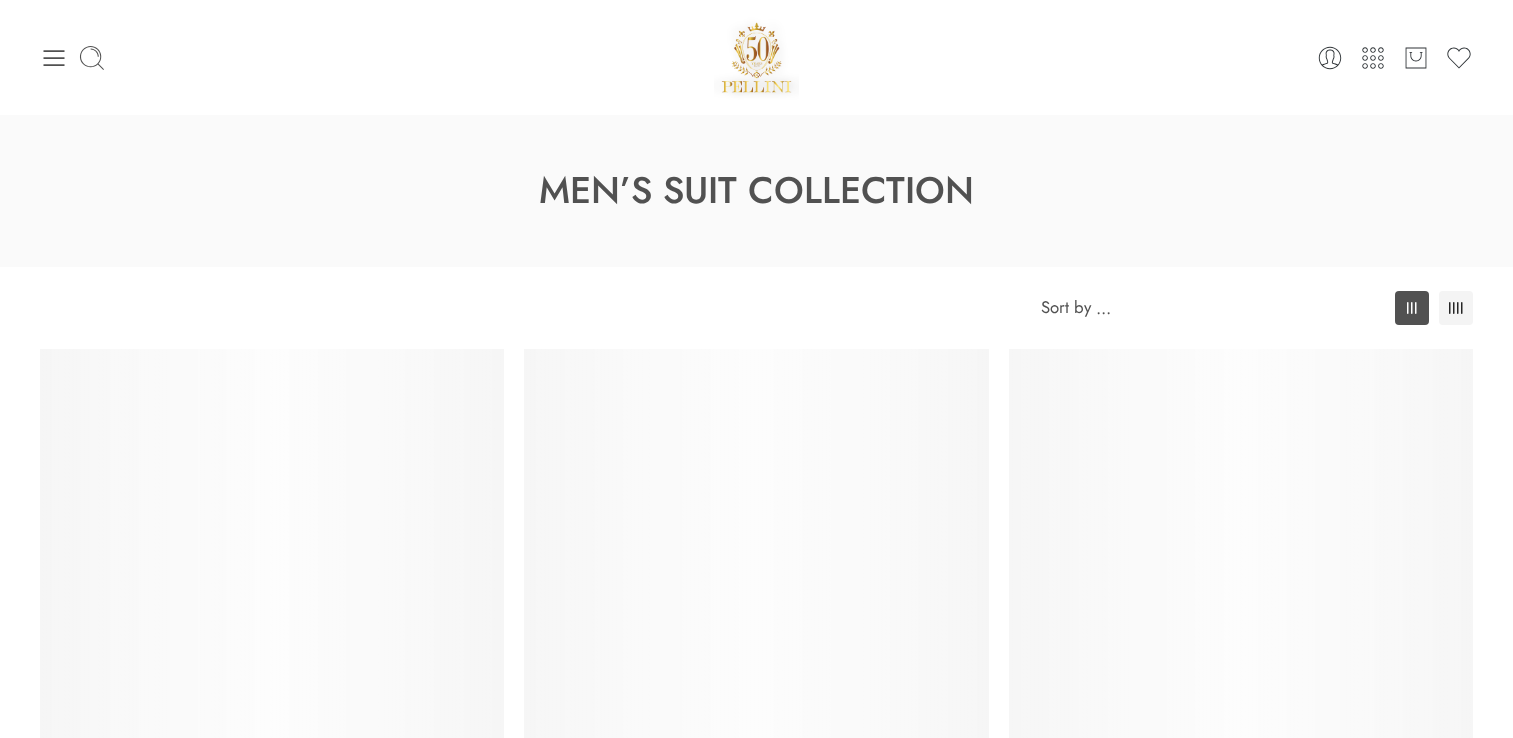 scroll, scrollTop: 0, scrollLeft: 0, axis: both 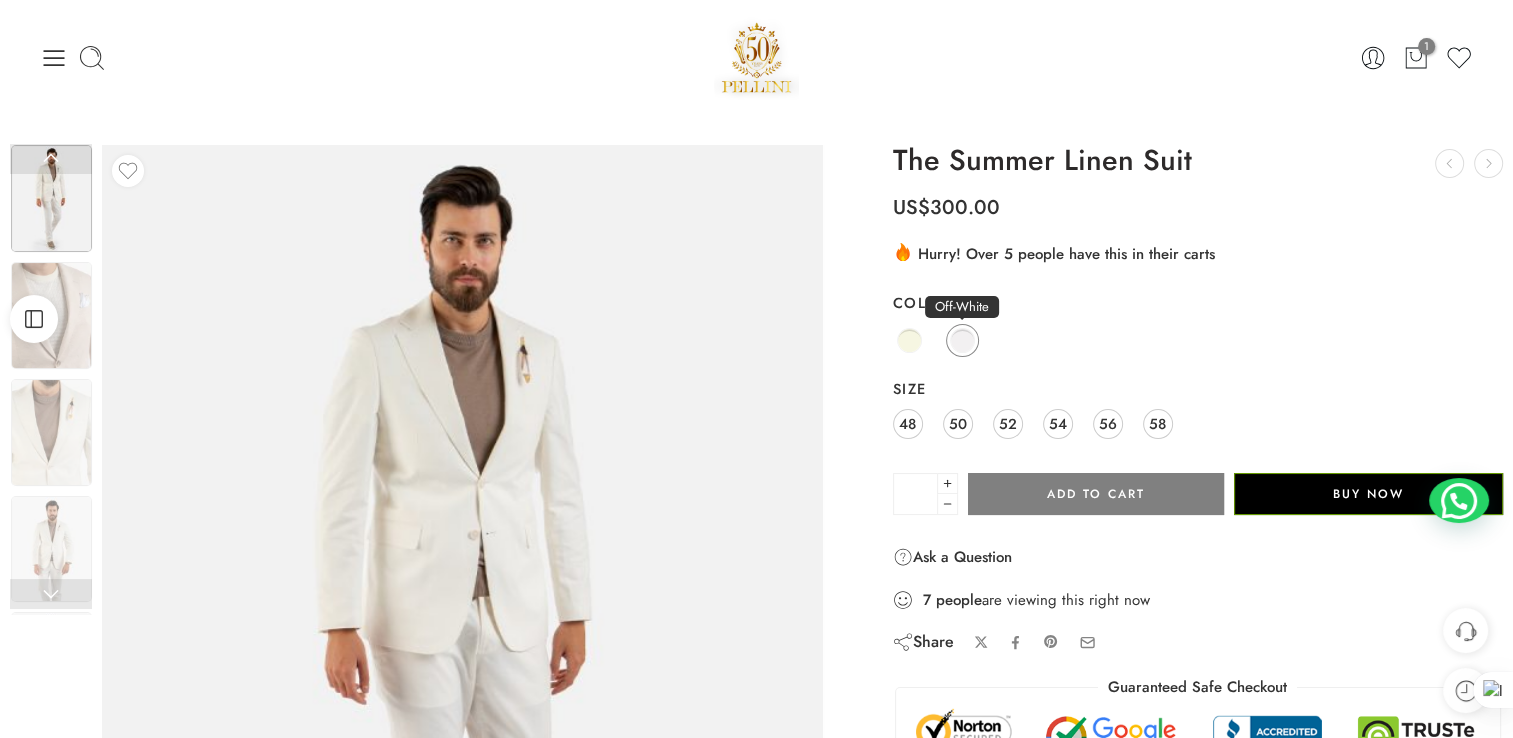 click 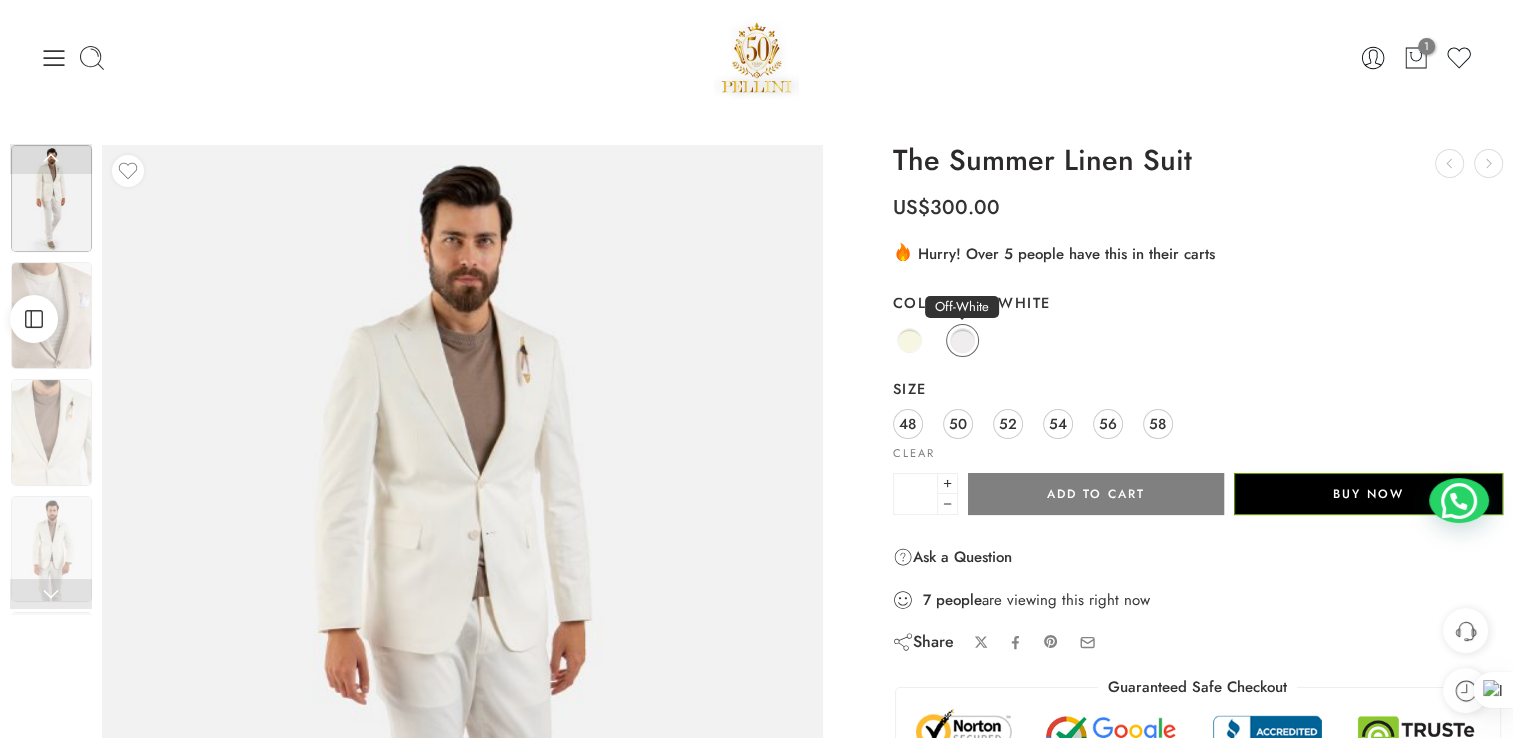 click 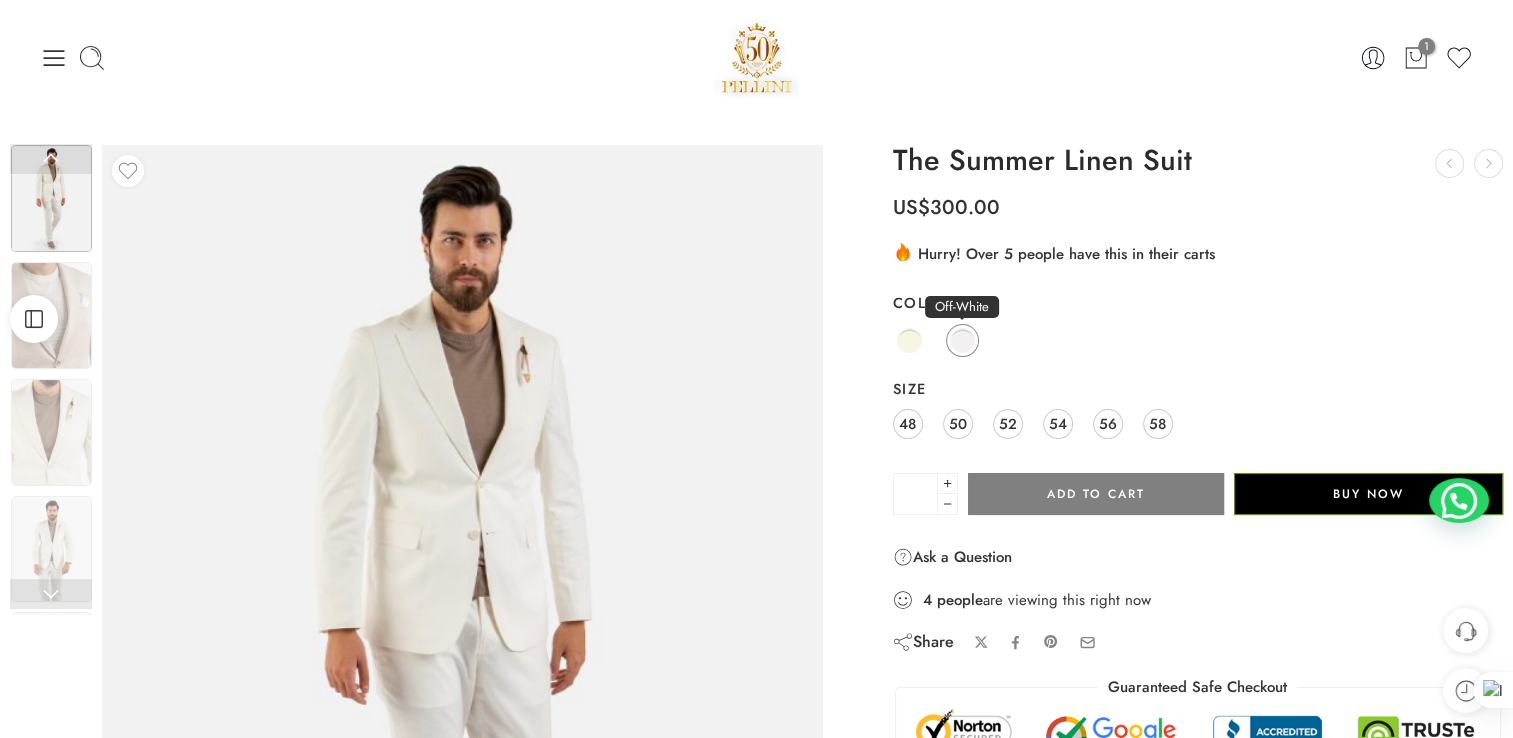 click 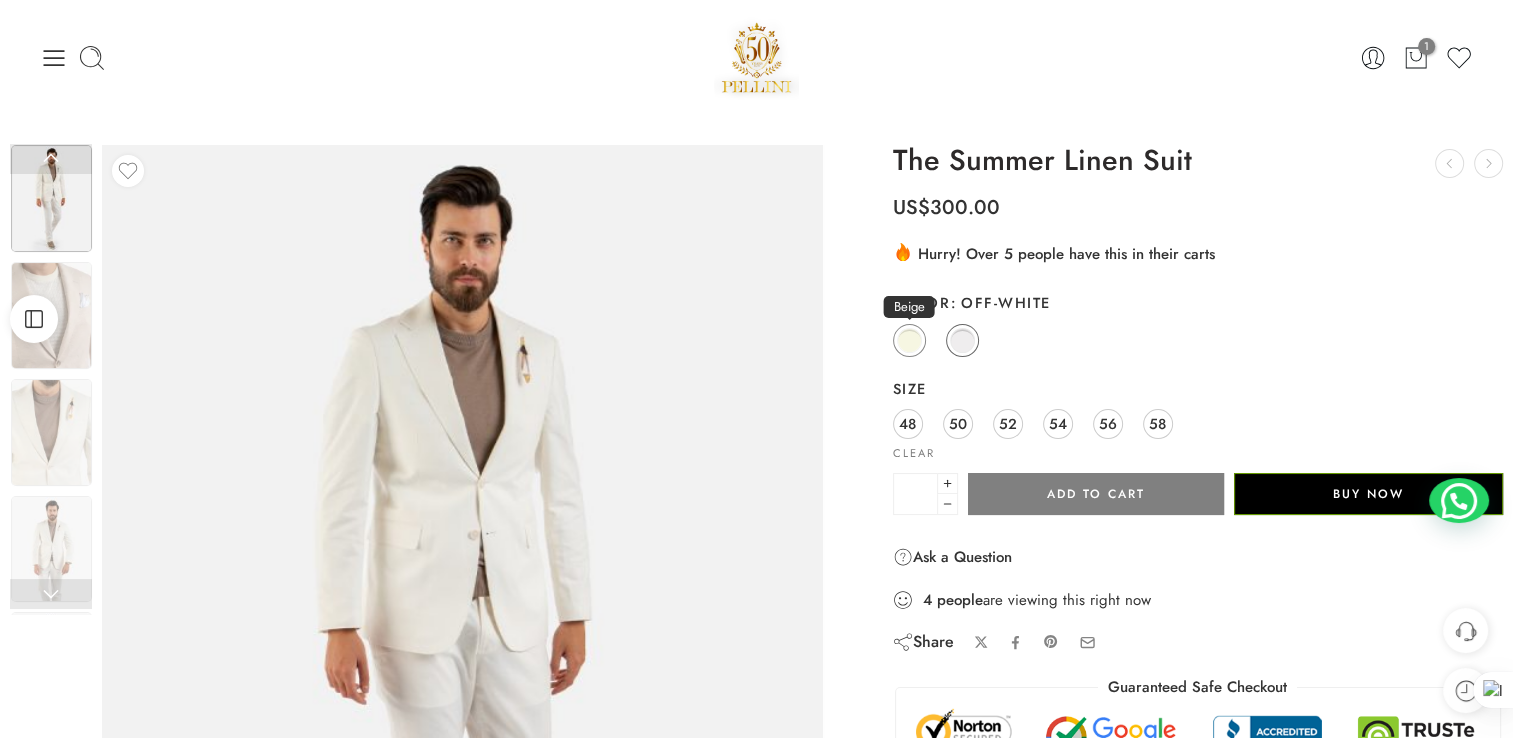 click on "Beige" 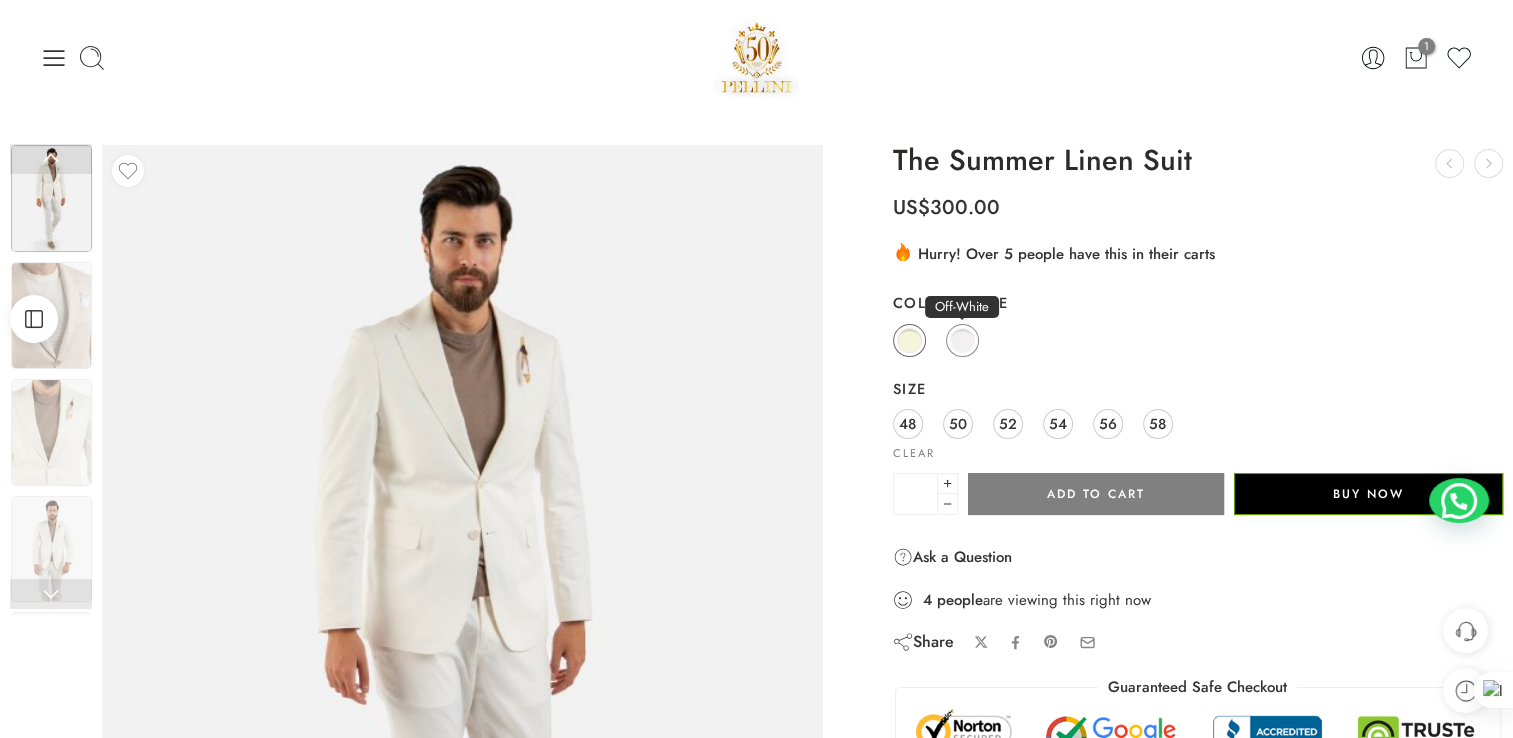 click on "Off-White" 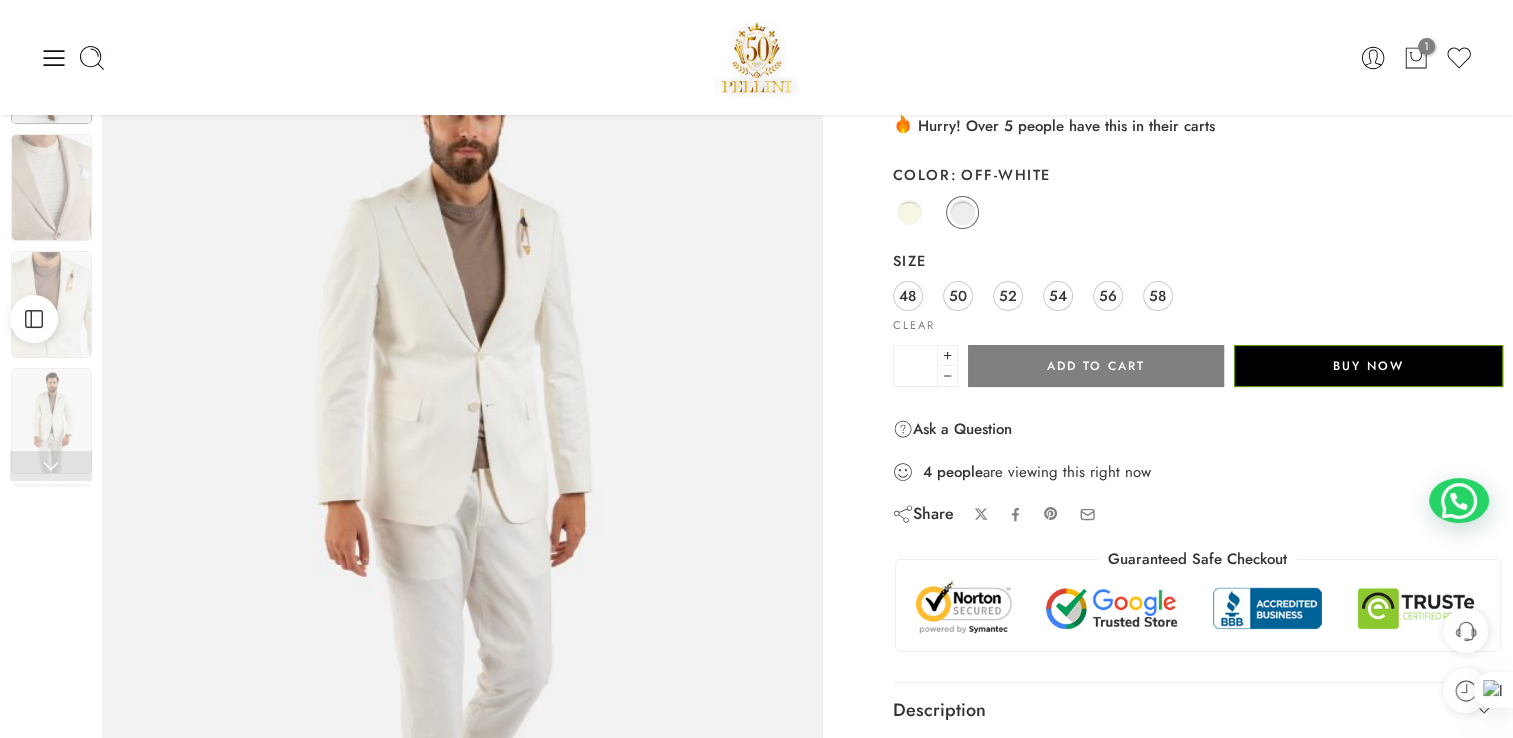 scroll, scrollTop: 100, scrollLeft: 0, axis: vertical 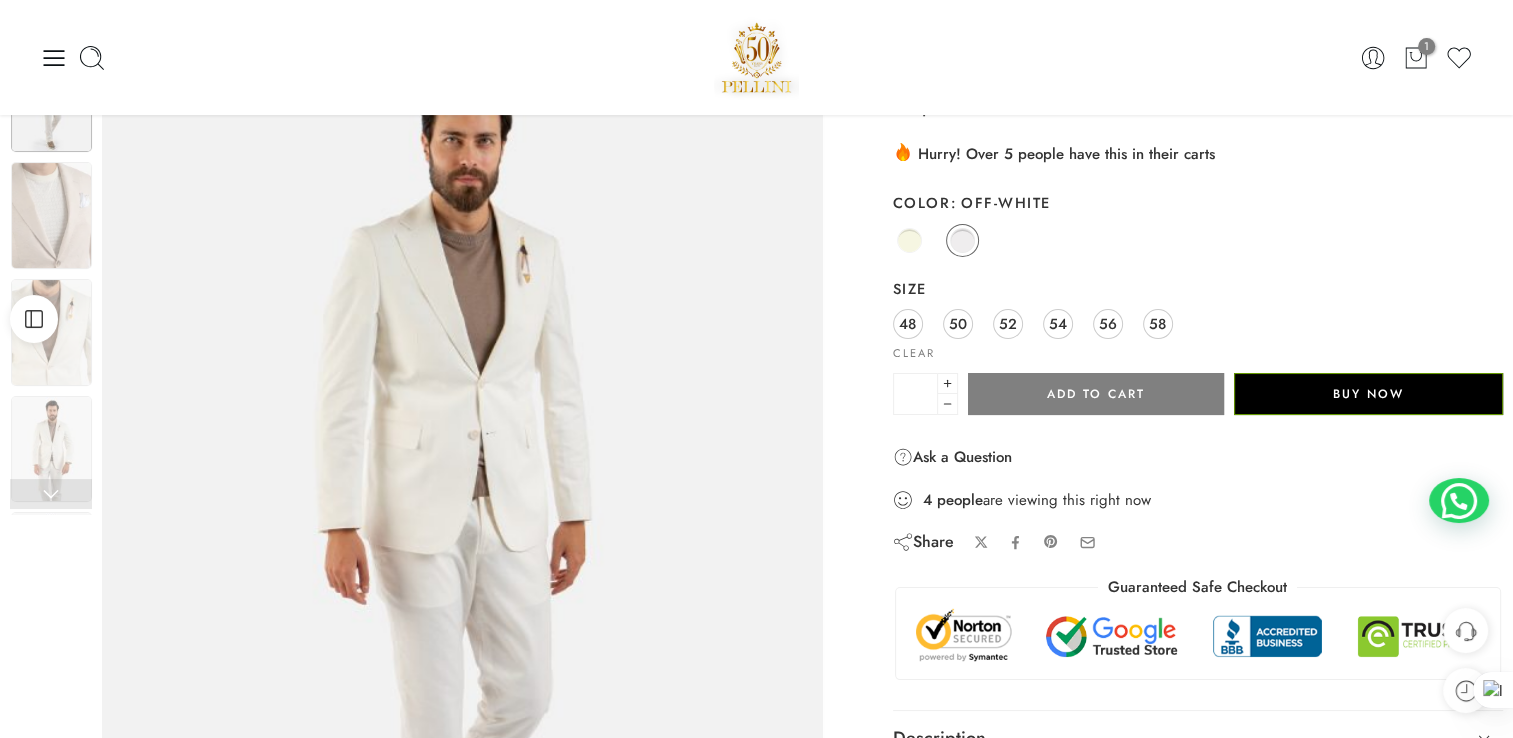 click on "Beige Off-White" 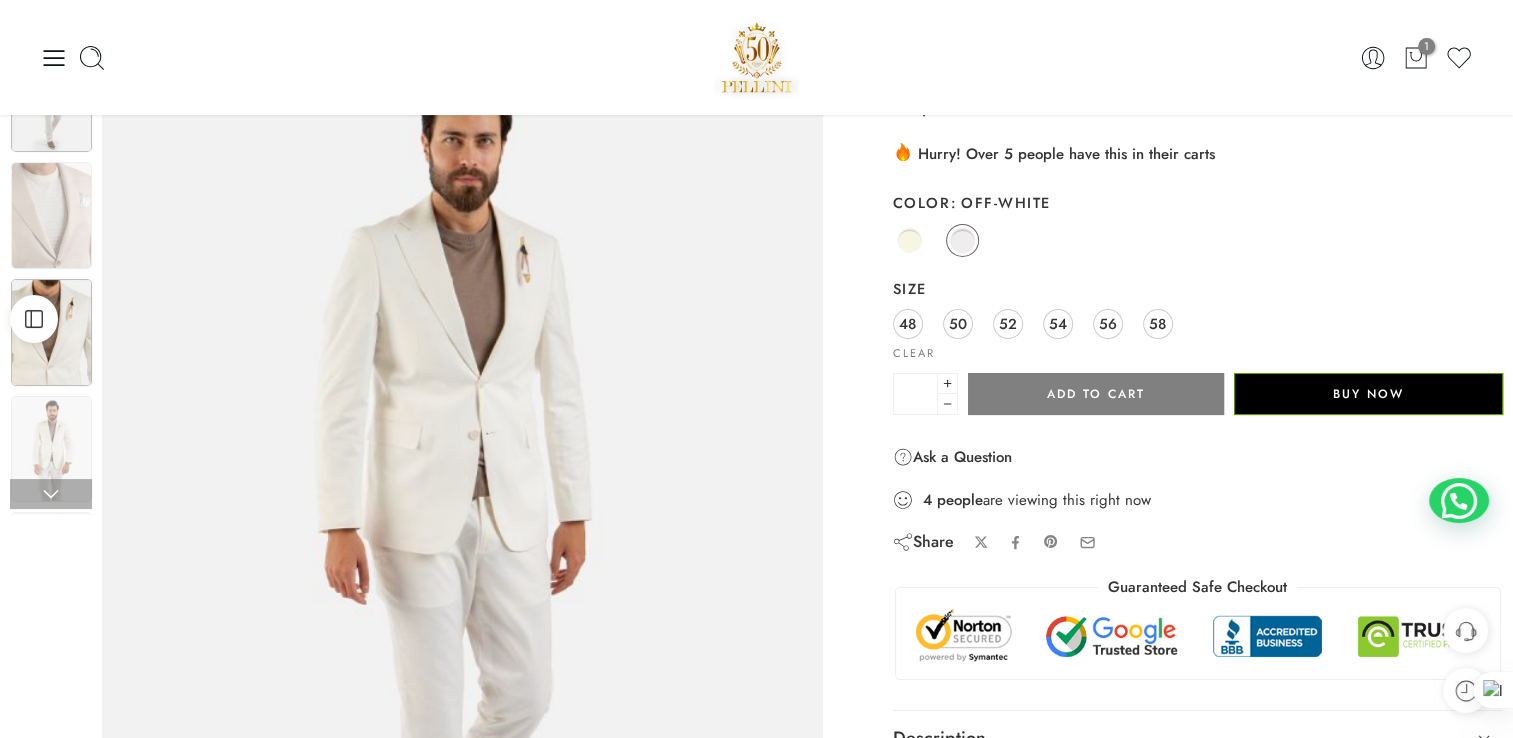 click at bounding box center (51, 332) 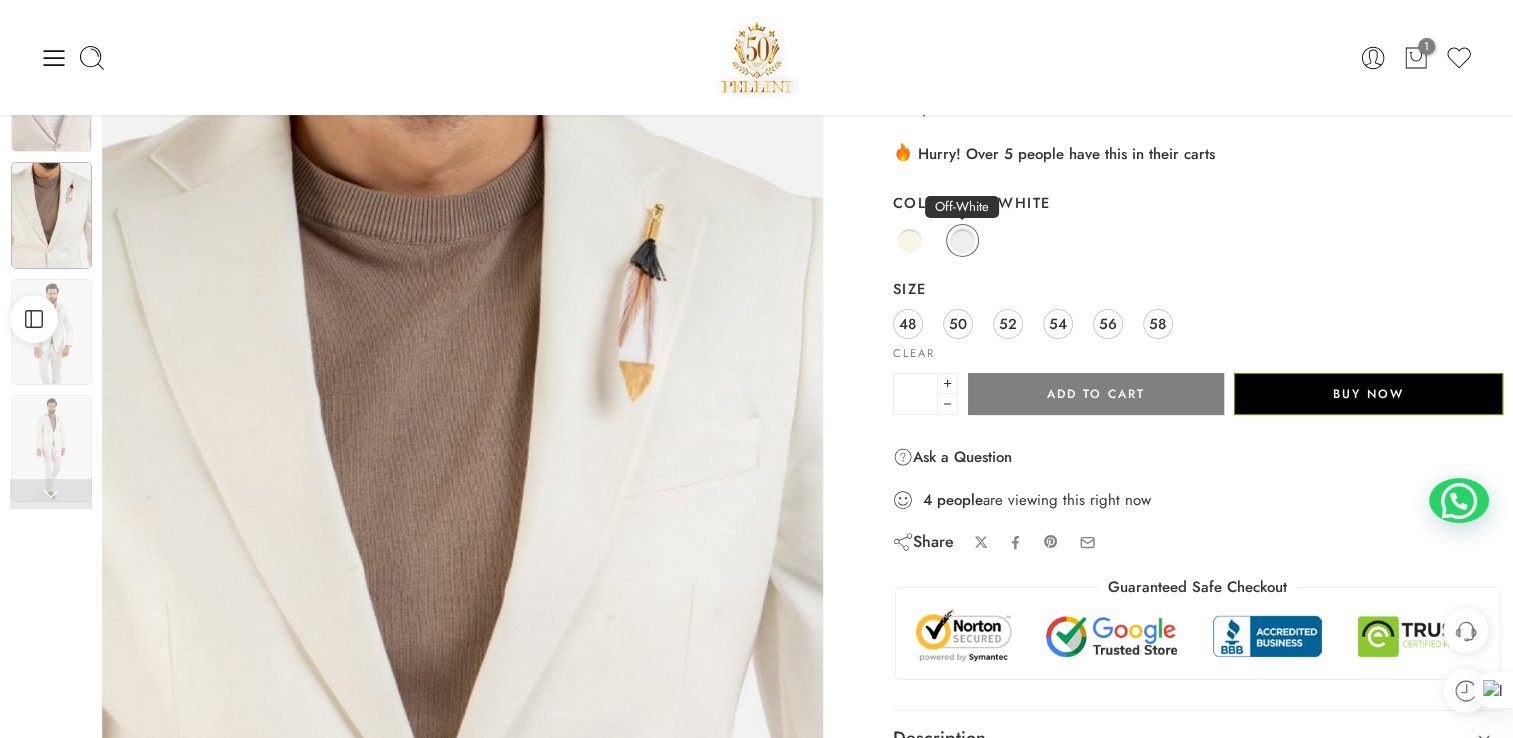 click 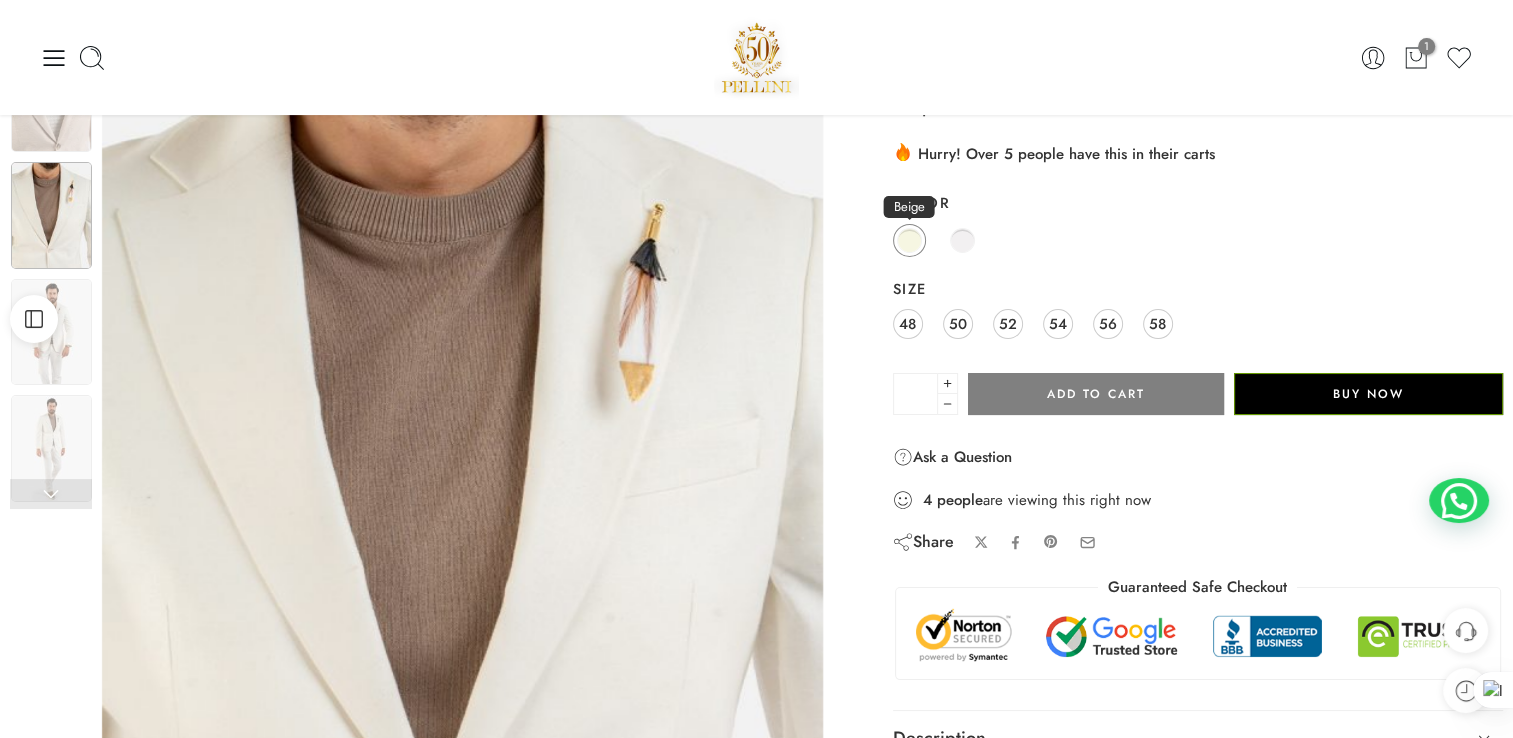 click 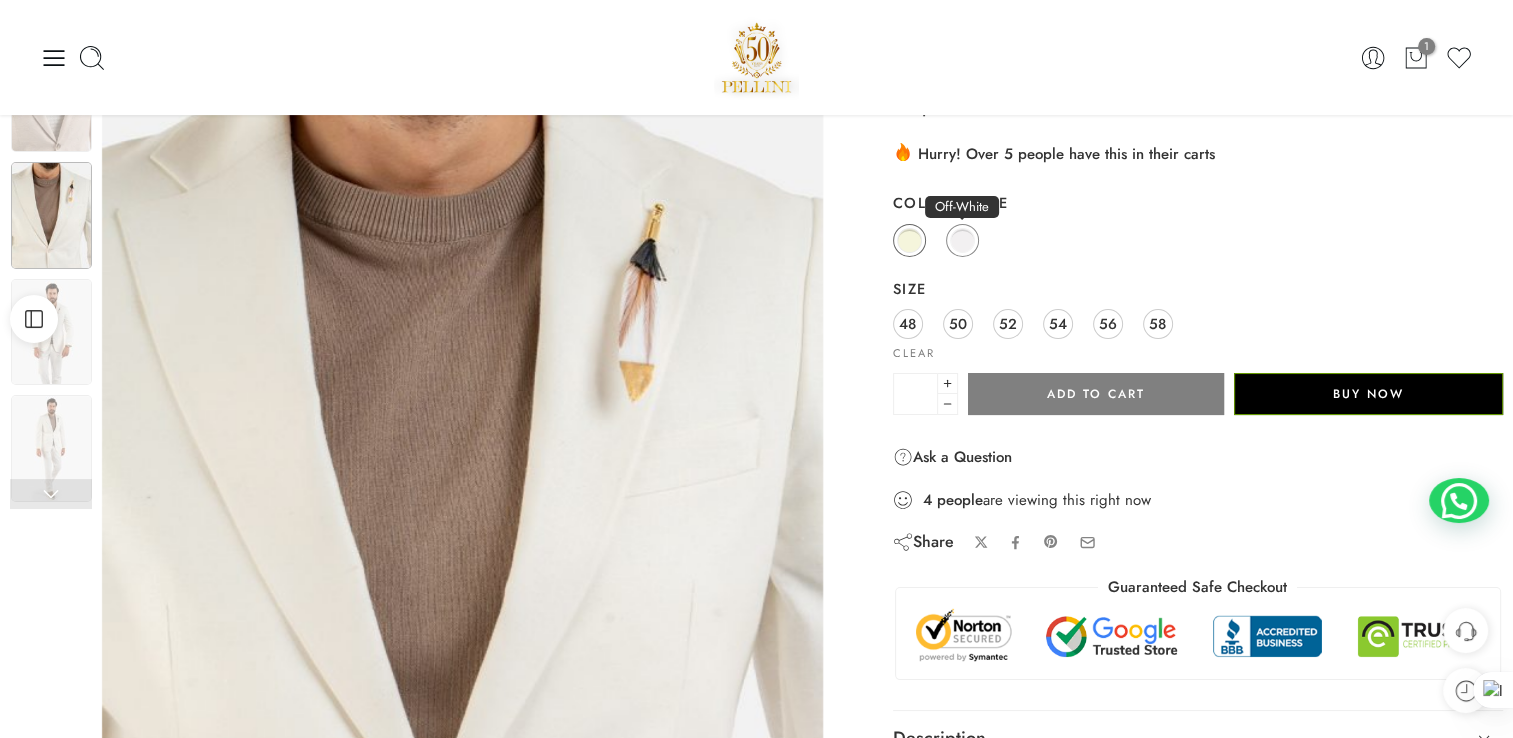 click on "Off-White" 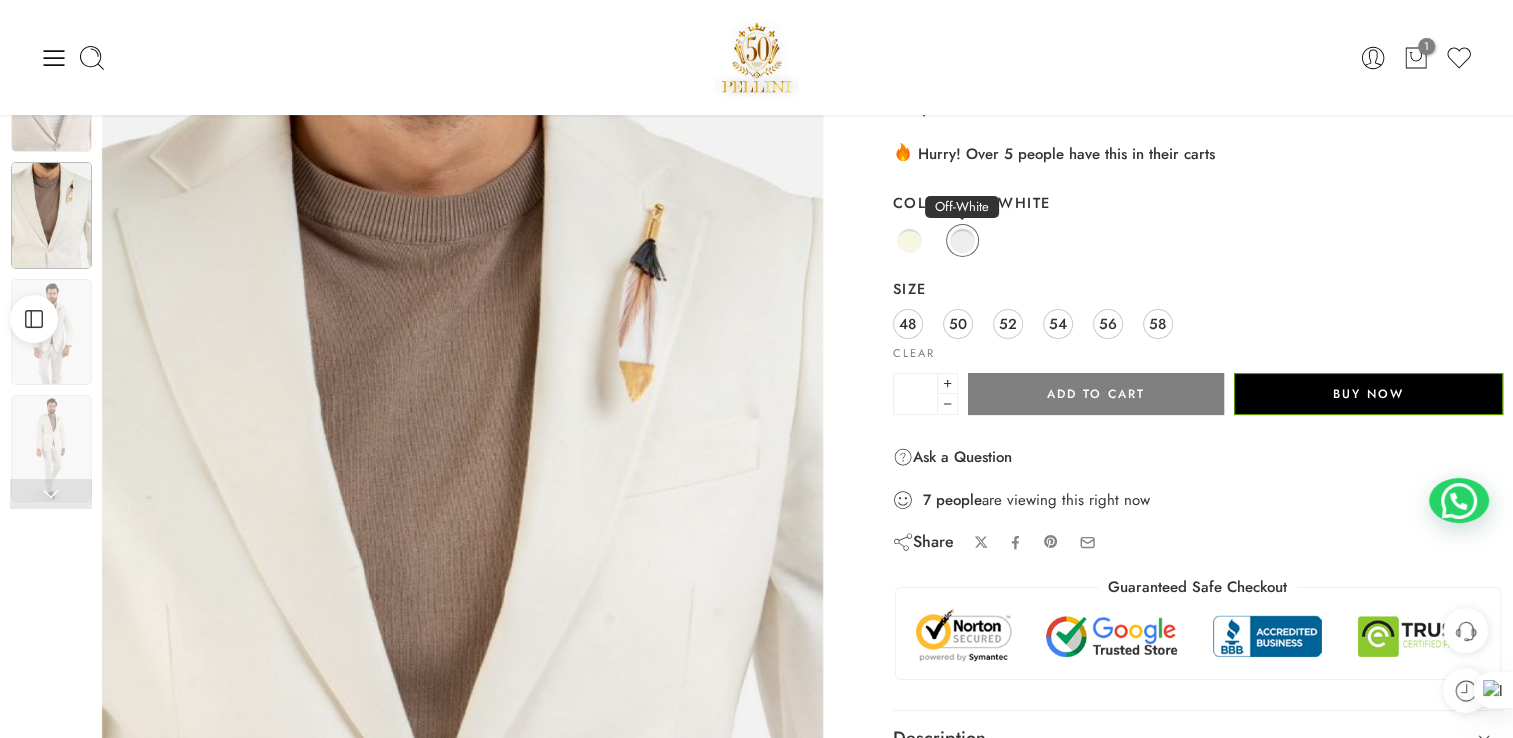 click 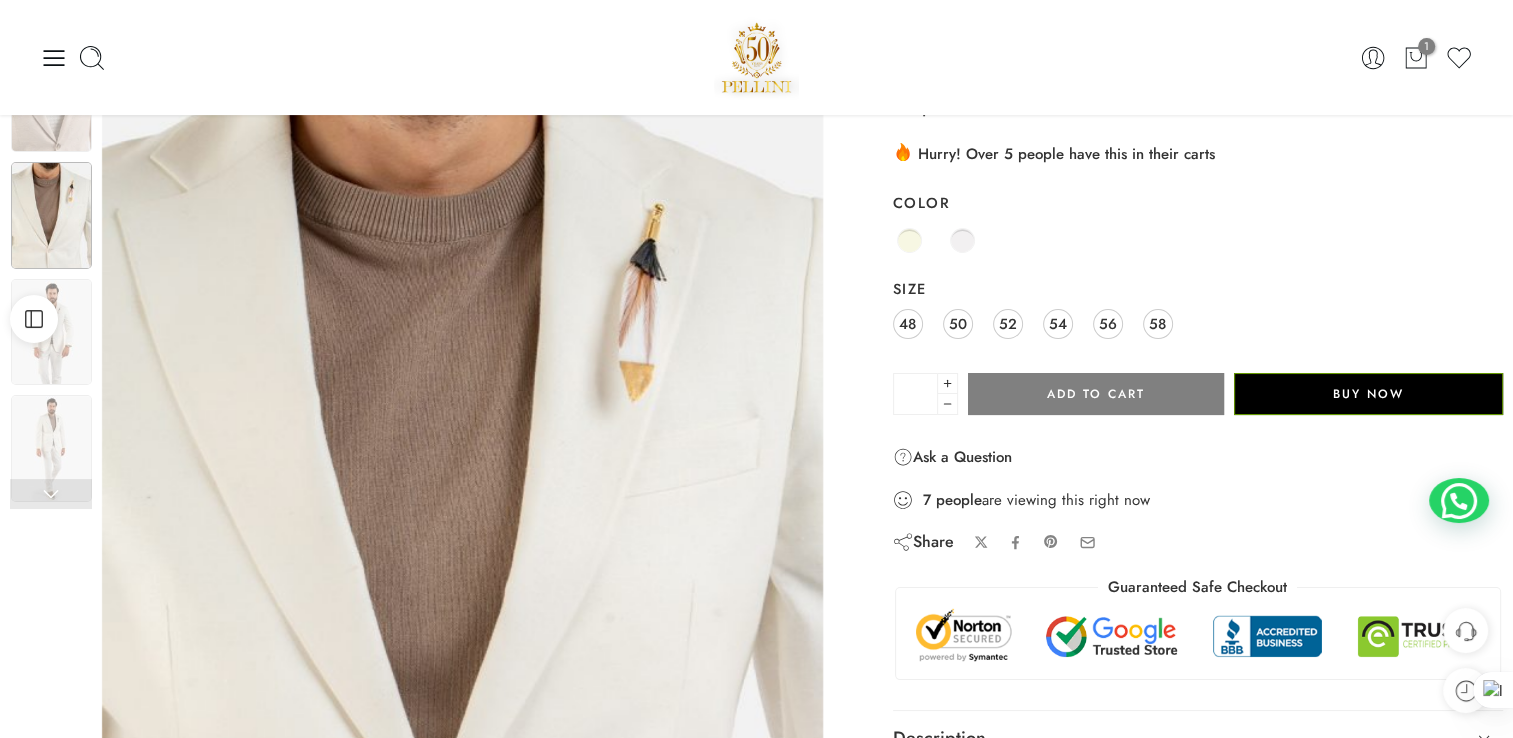 click on "48 50 52 54 56 58" 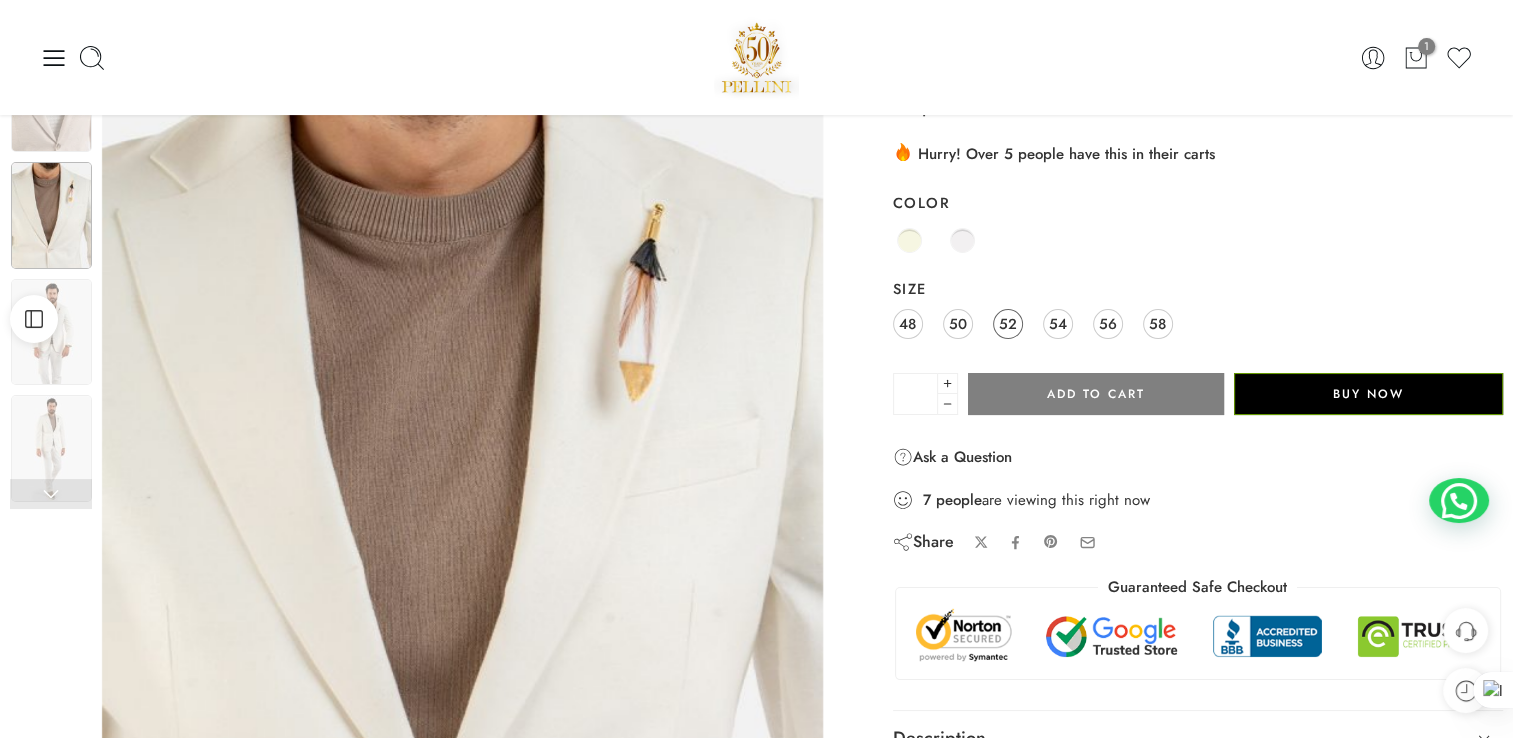 click on "52" 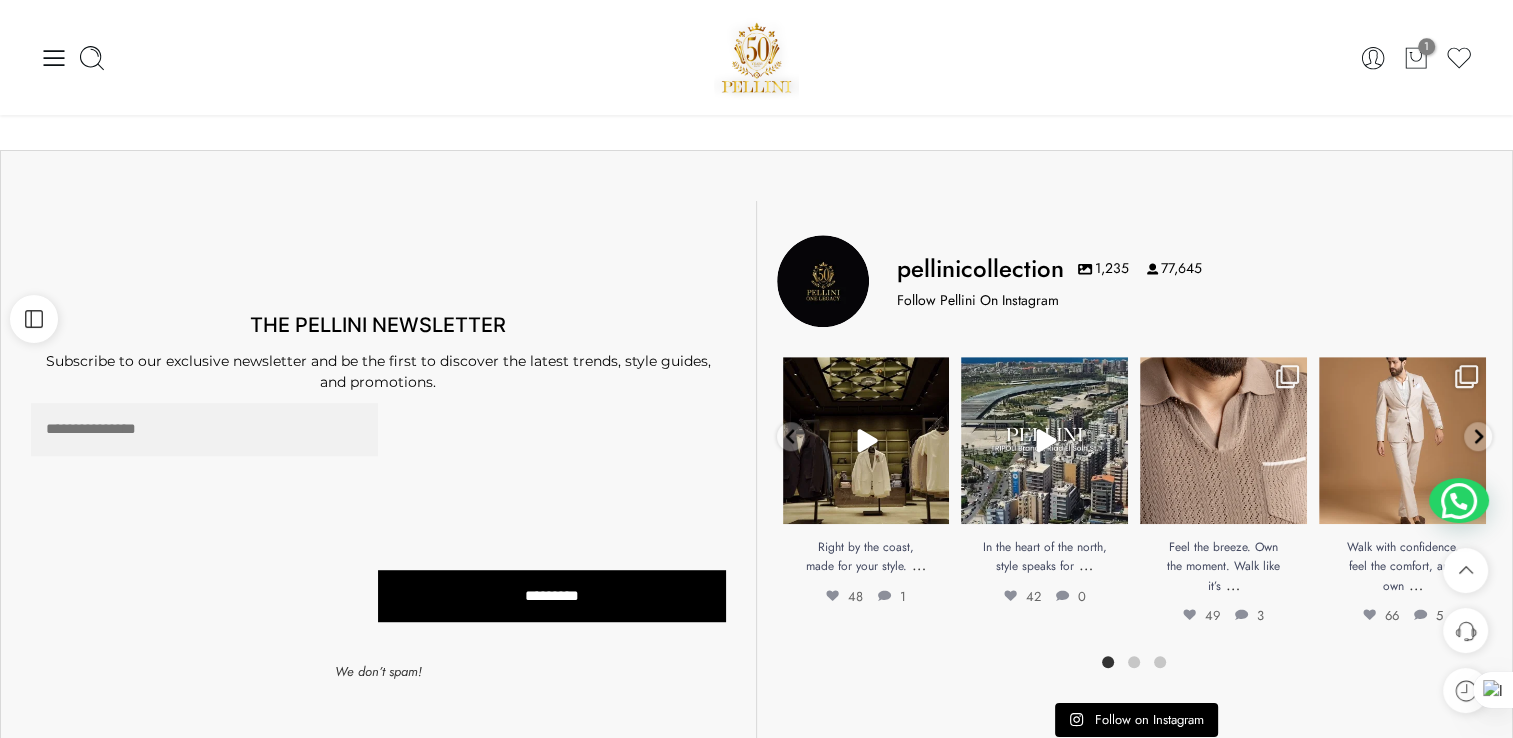 scroll, scrollTop: 700, scrollLeft: 0, axis: vertical 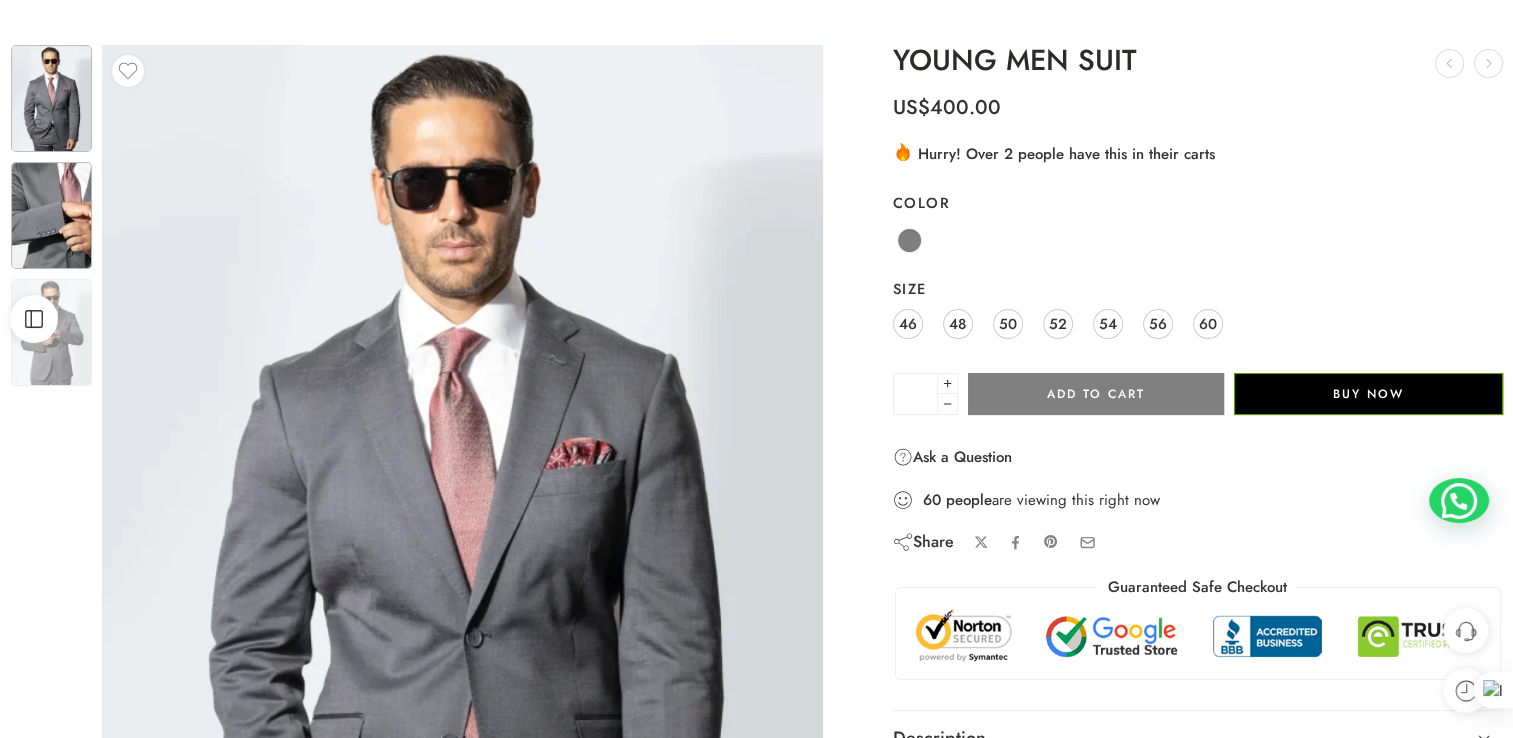 click at bounding box center [51, 215] 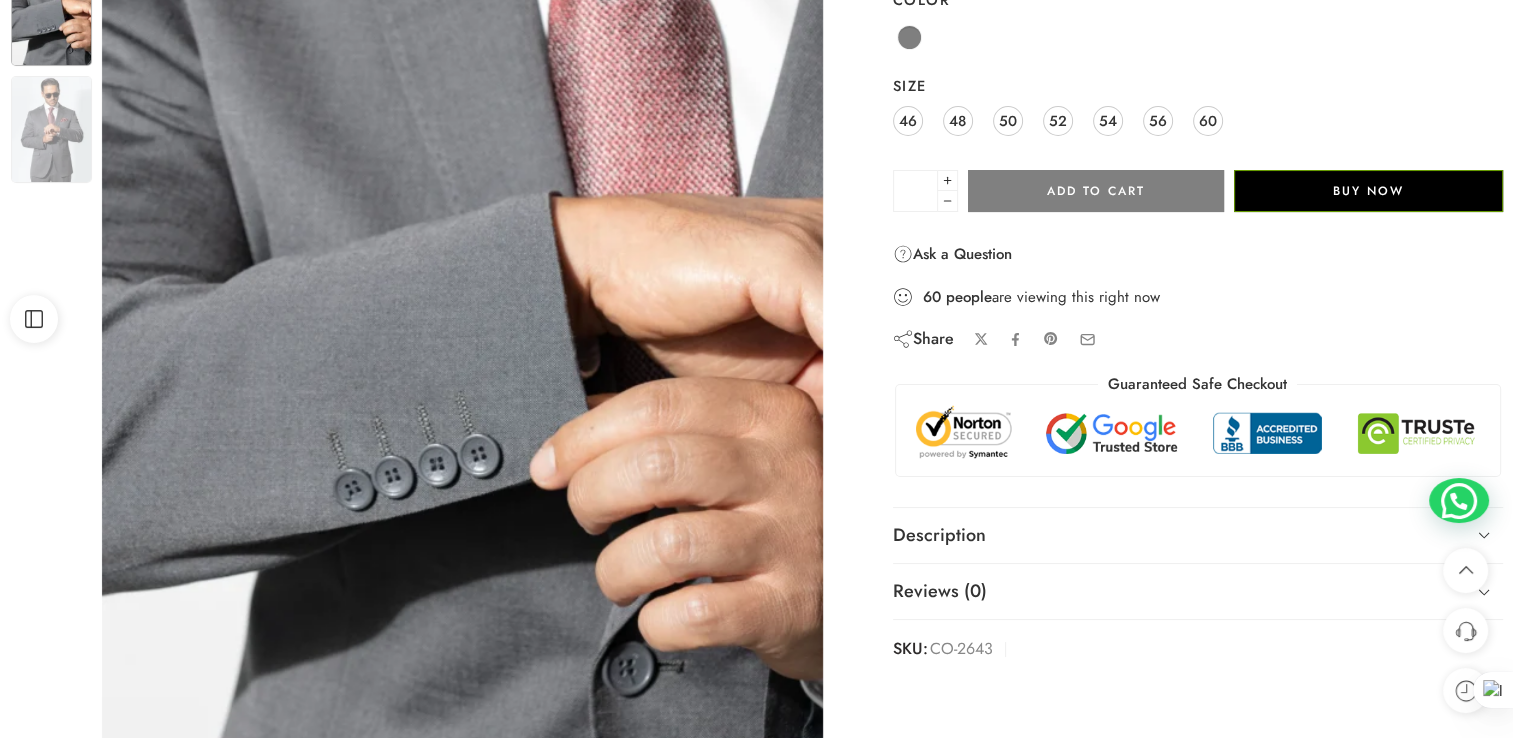 scroll, scrollTop: 300, scrollLeft: 0, axis: vertical 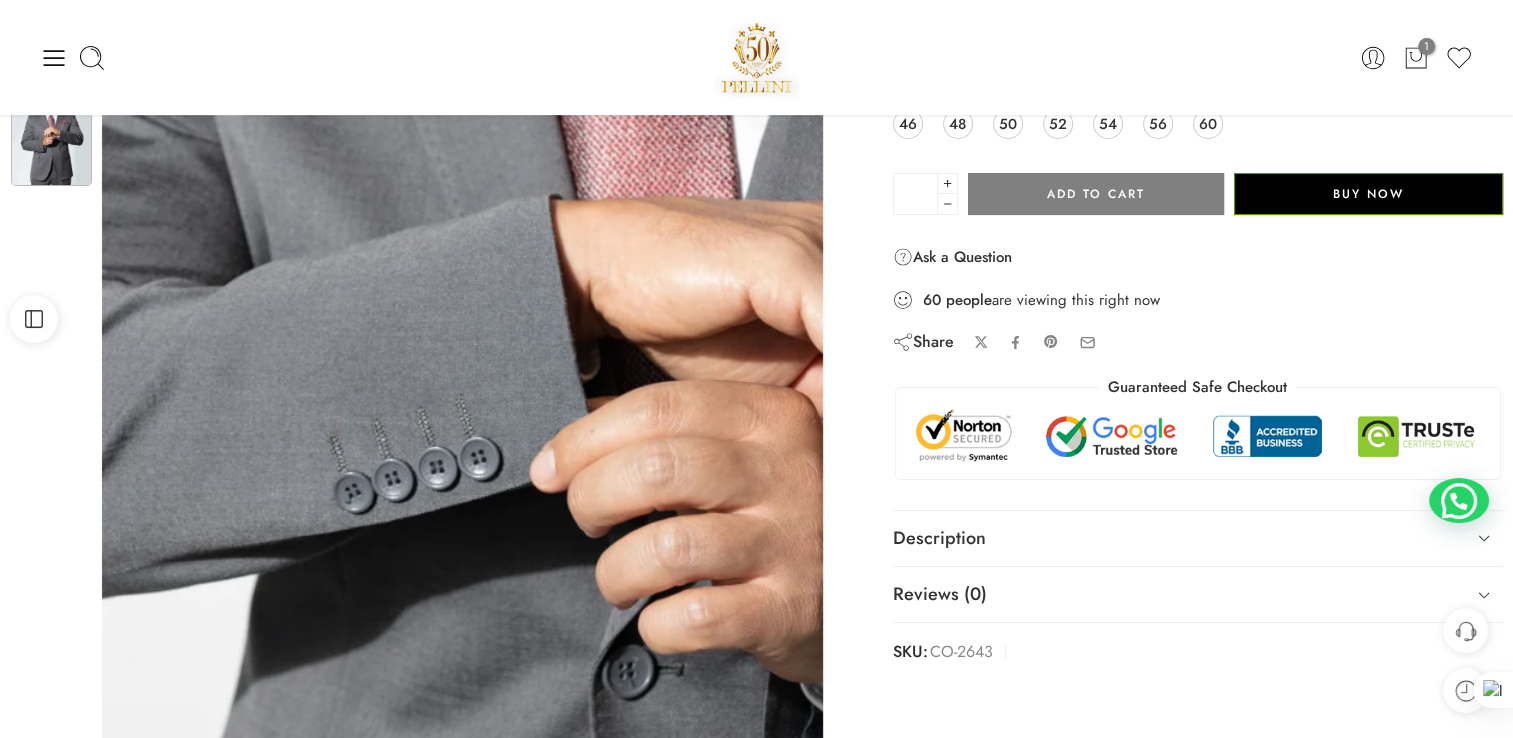 click at bounding box center [51, 132] 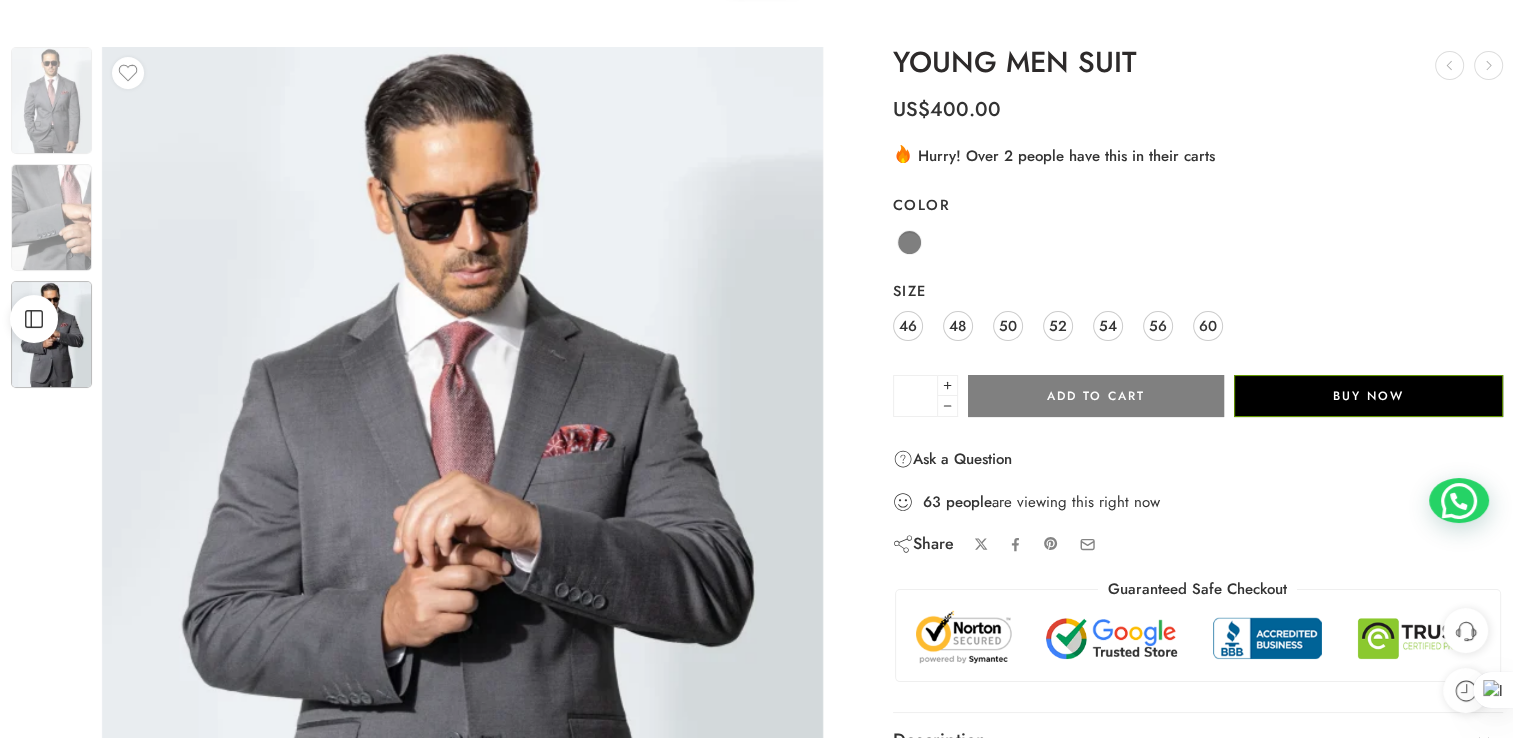 scroll, scrollTop: 100, scrollLeft: 0, axis: vertical 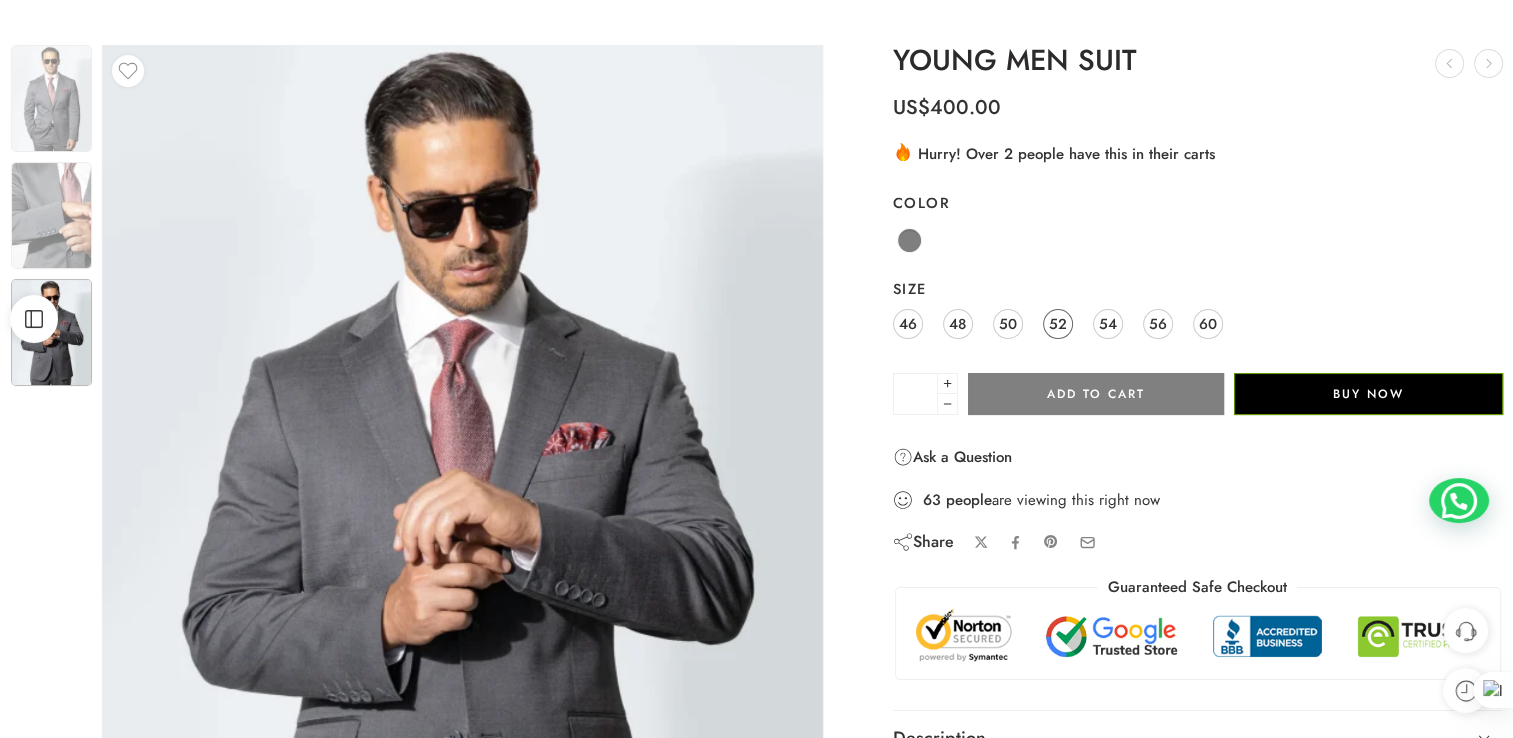 click on "52" 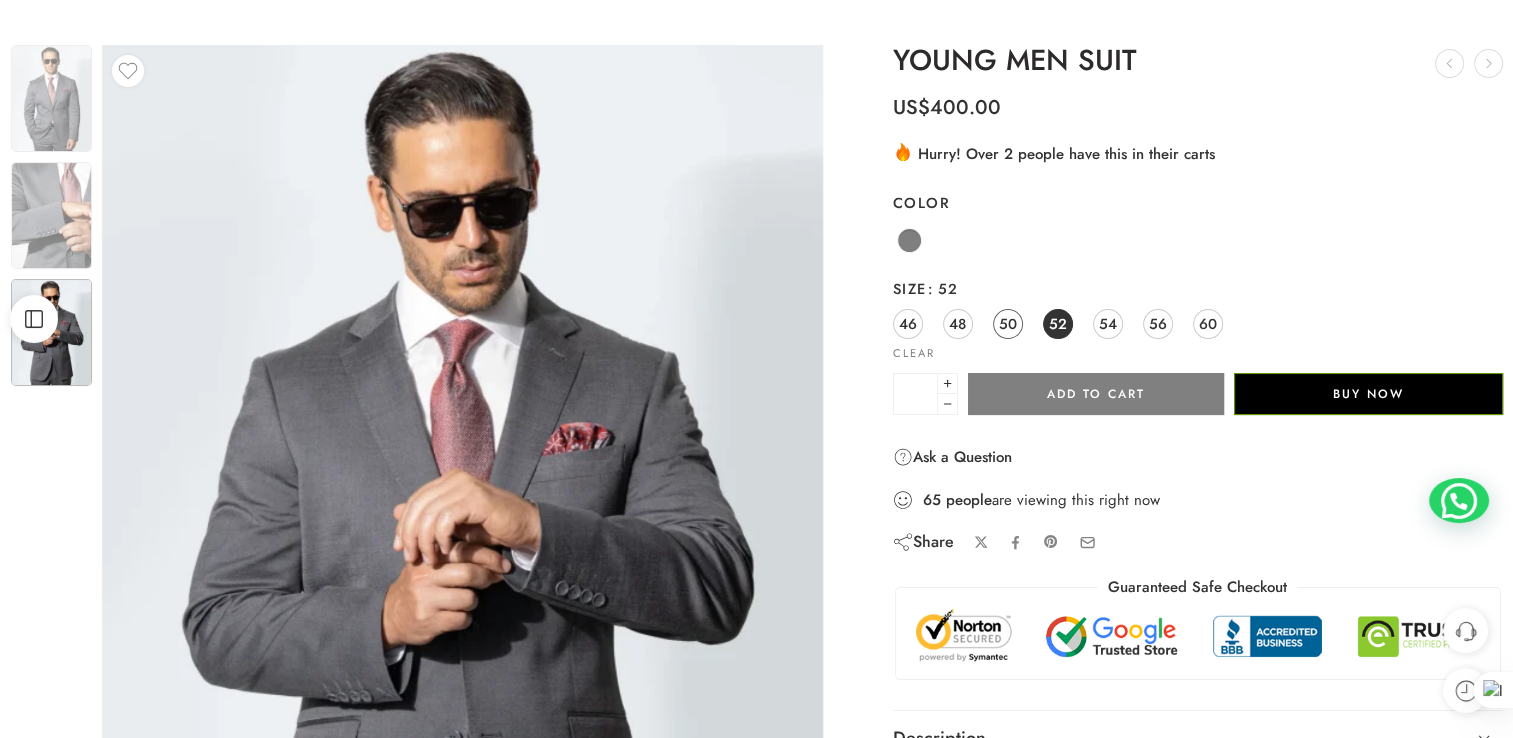click on "50" 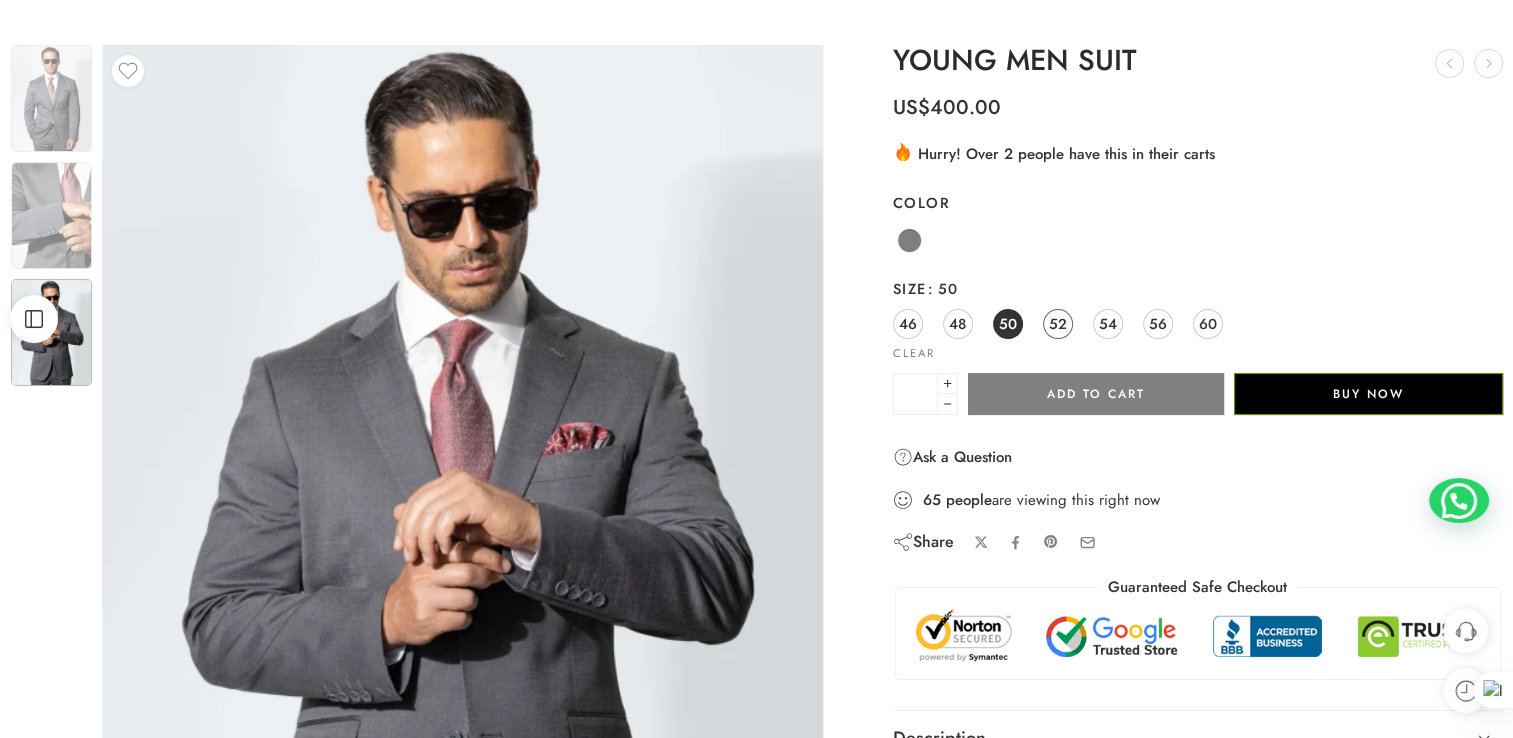 click on "52" 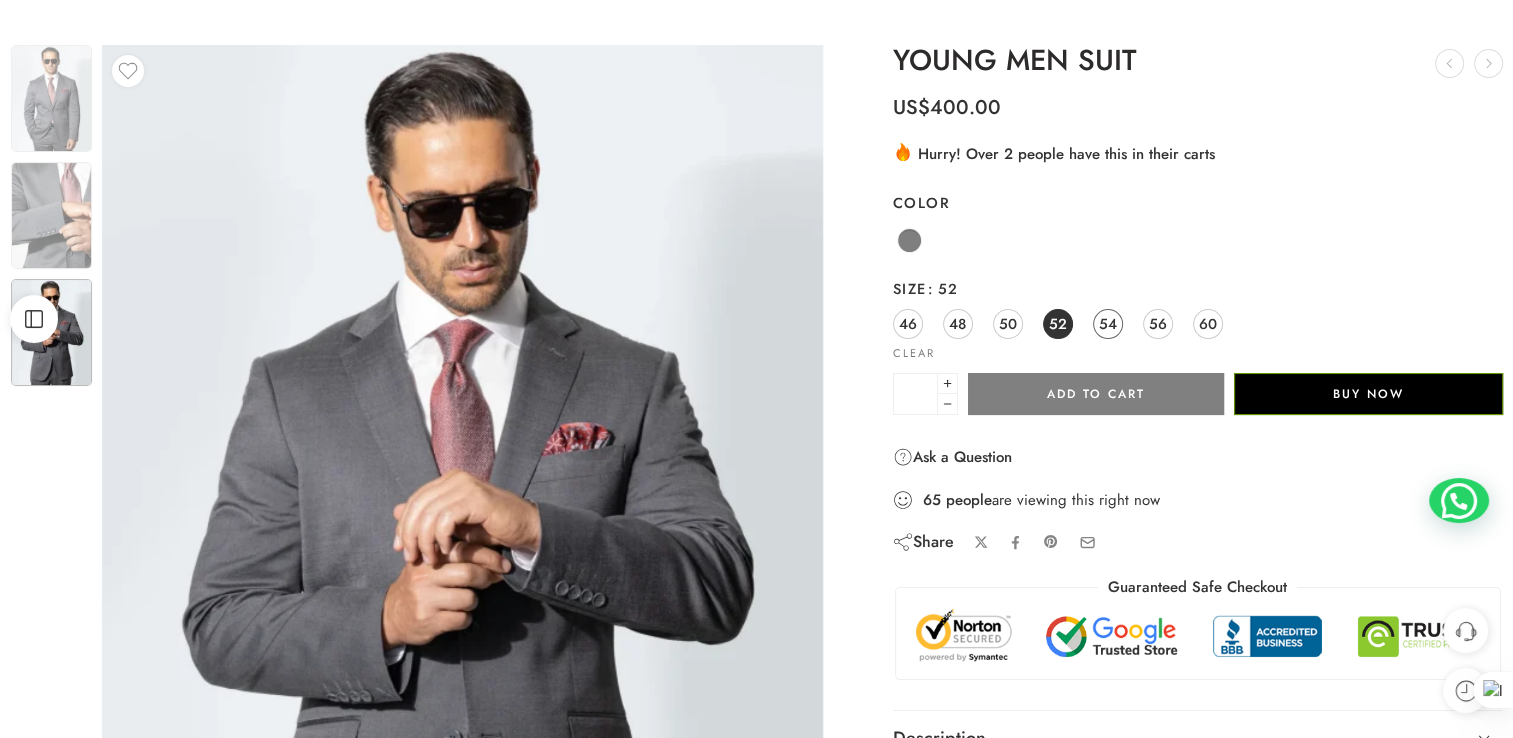 click on "54" 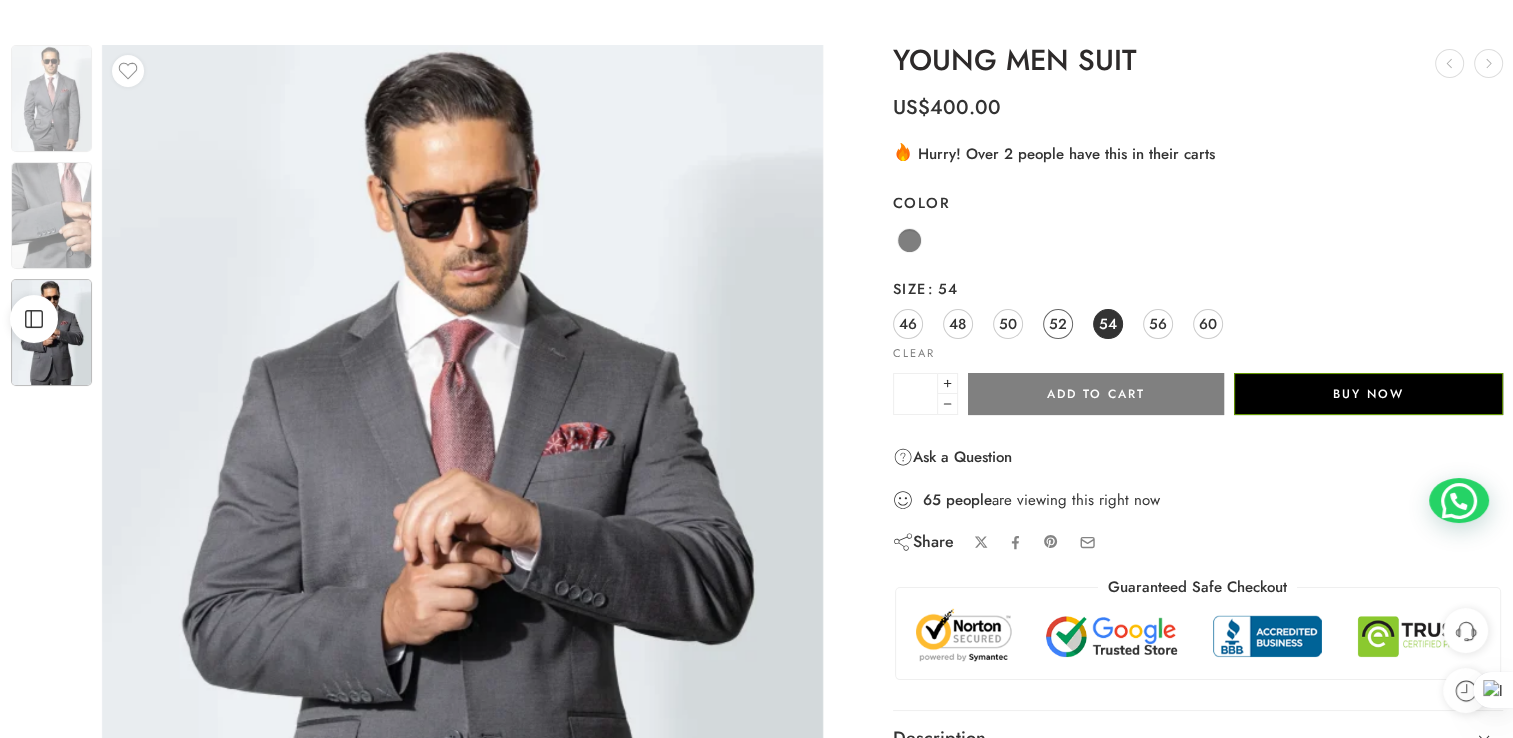 click on "52" 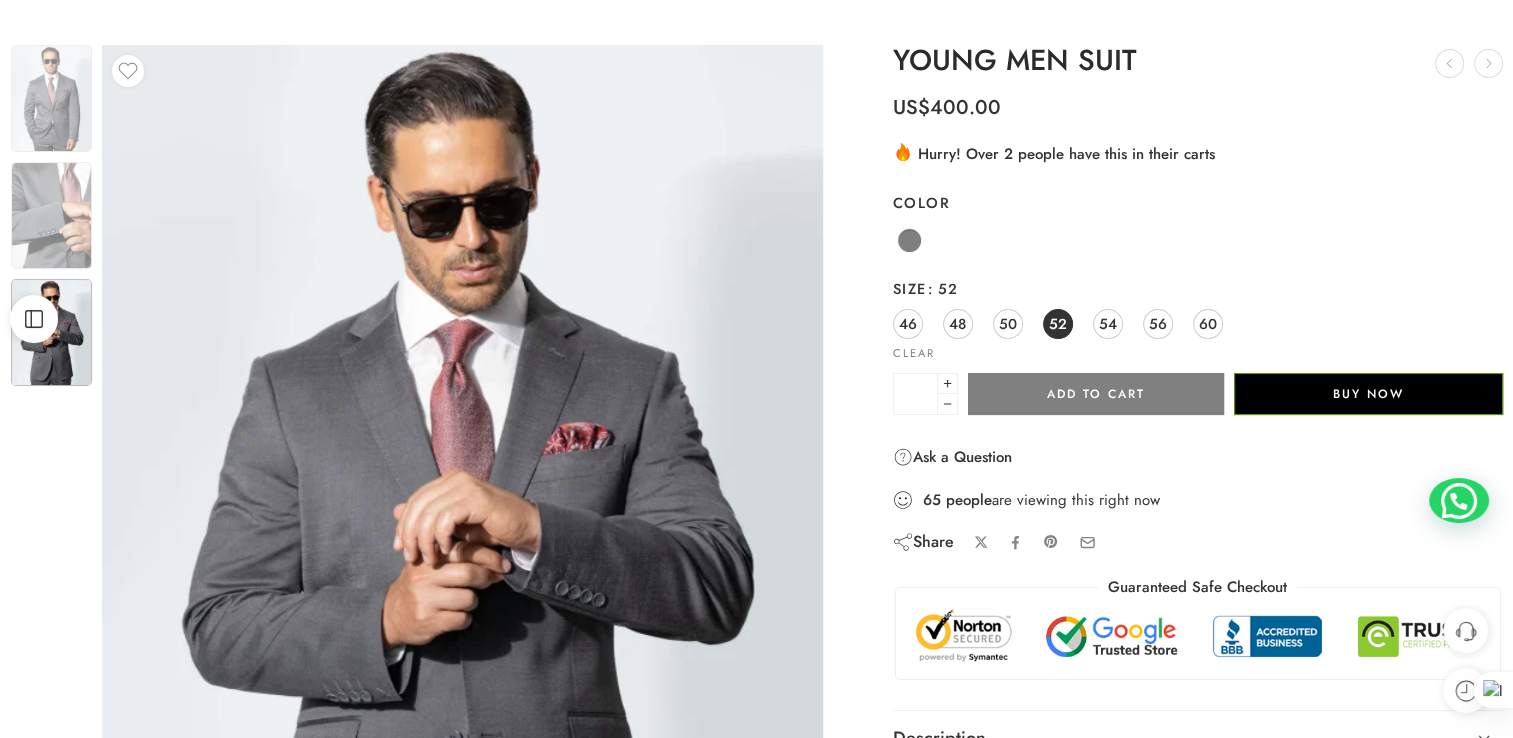 click on "Anthracite" 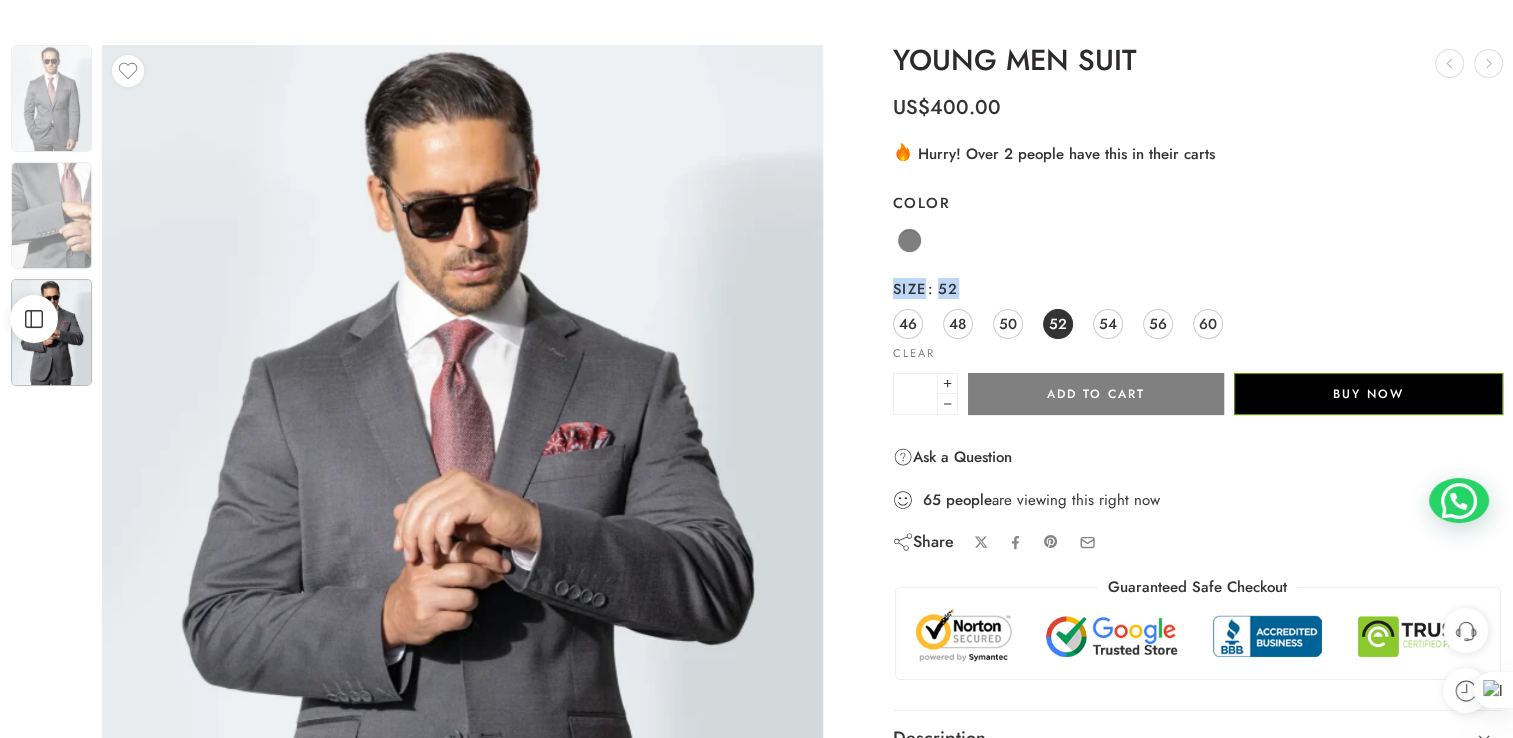 click on "Anthracite" 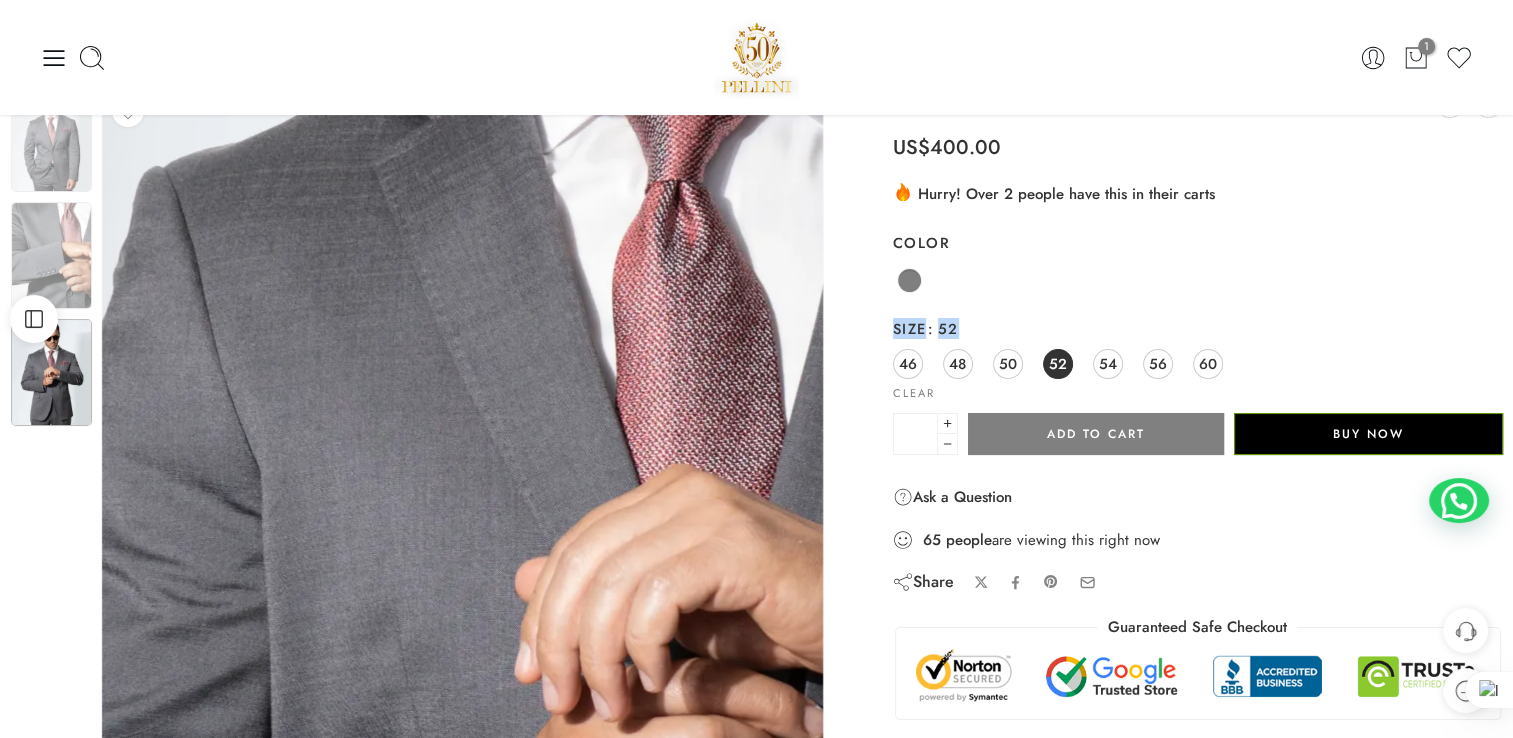 scroll, scrollTop: 0, scrollLeft: 0, axis: both 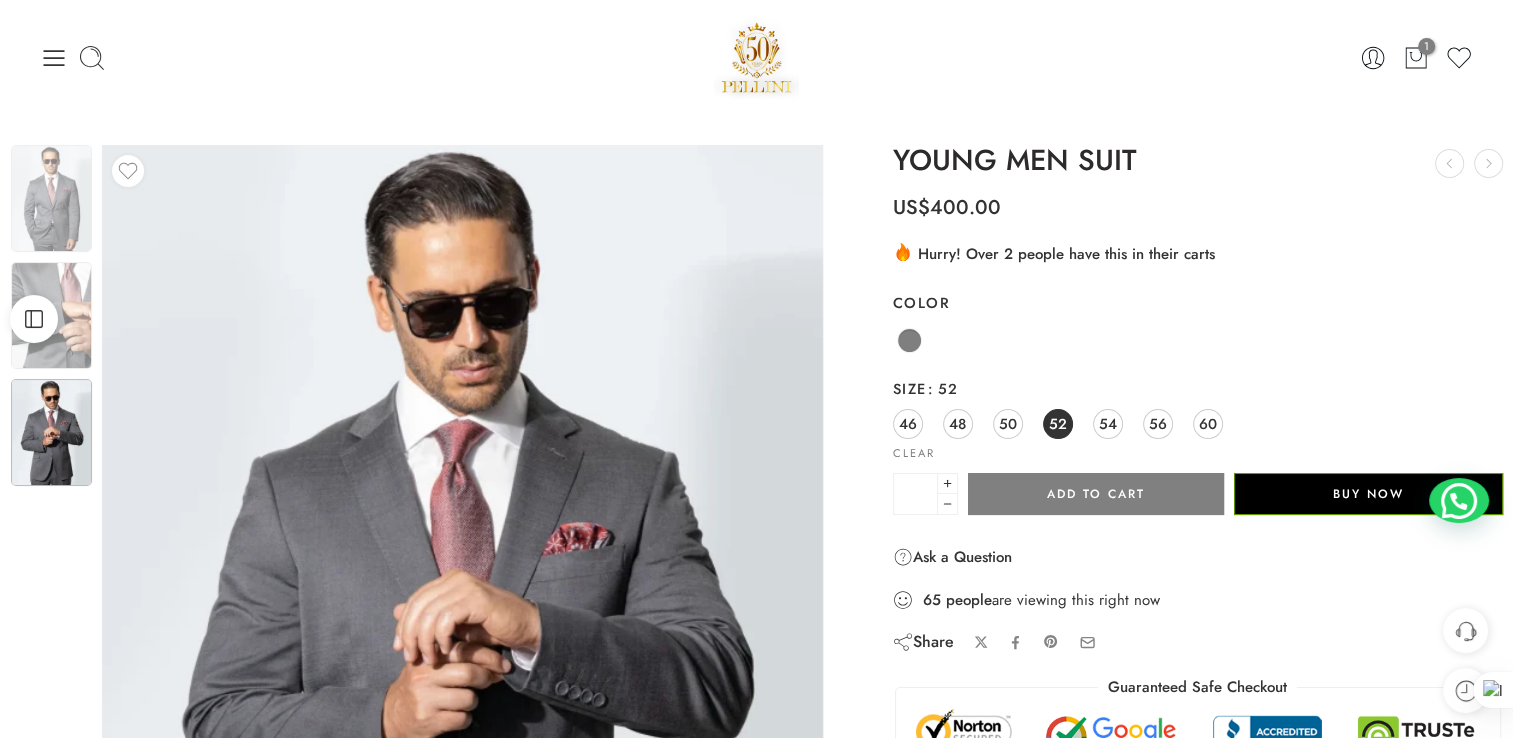 click on "Color" 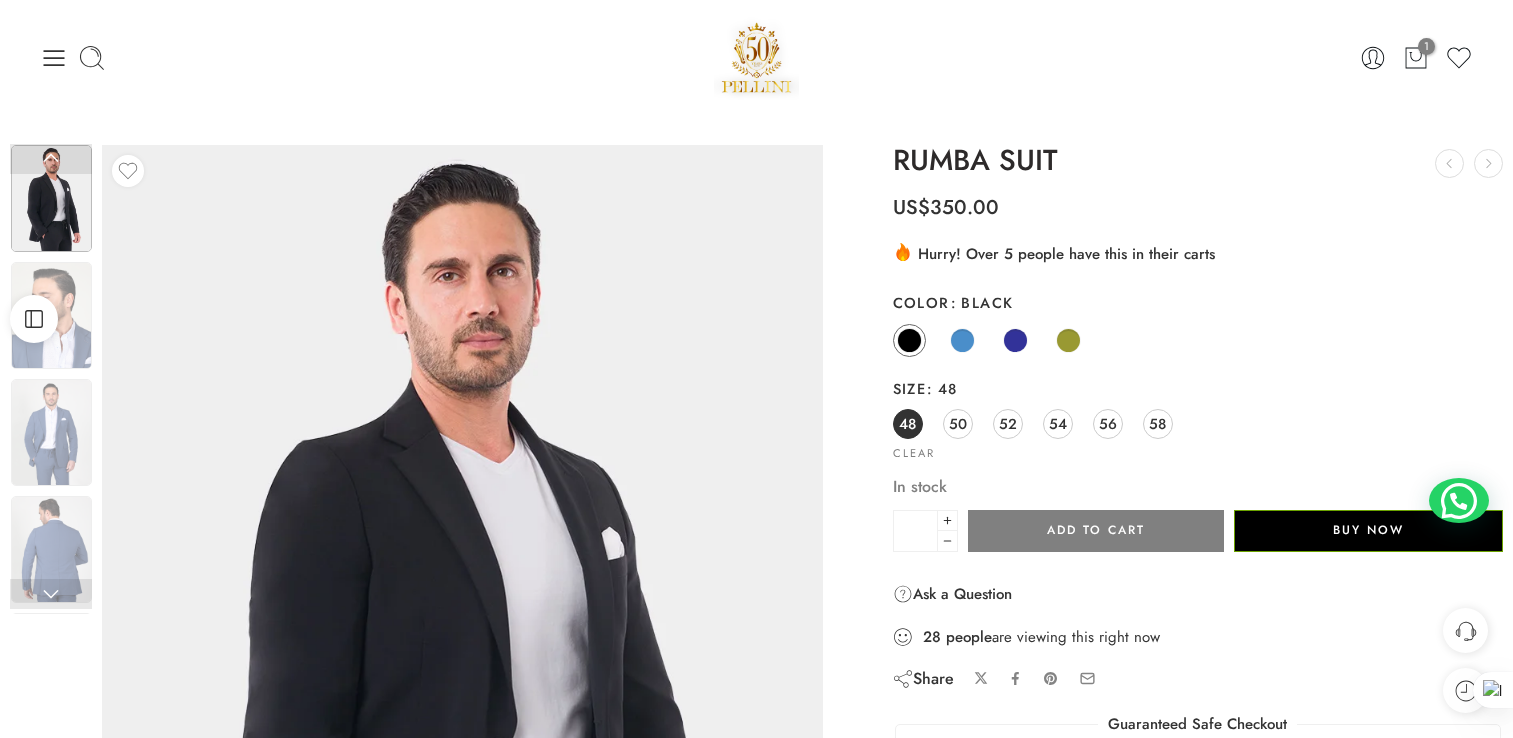 scroll, scrollTop: 0, scrollLeft: 0, axis: both 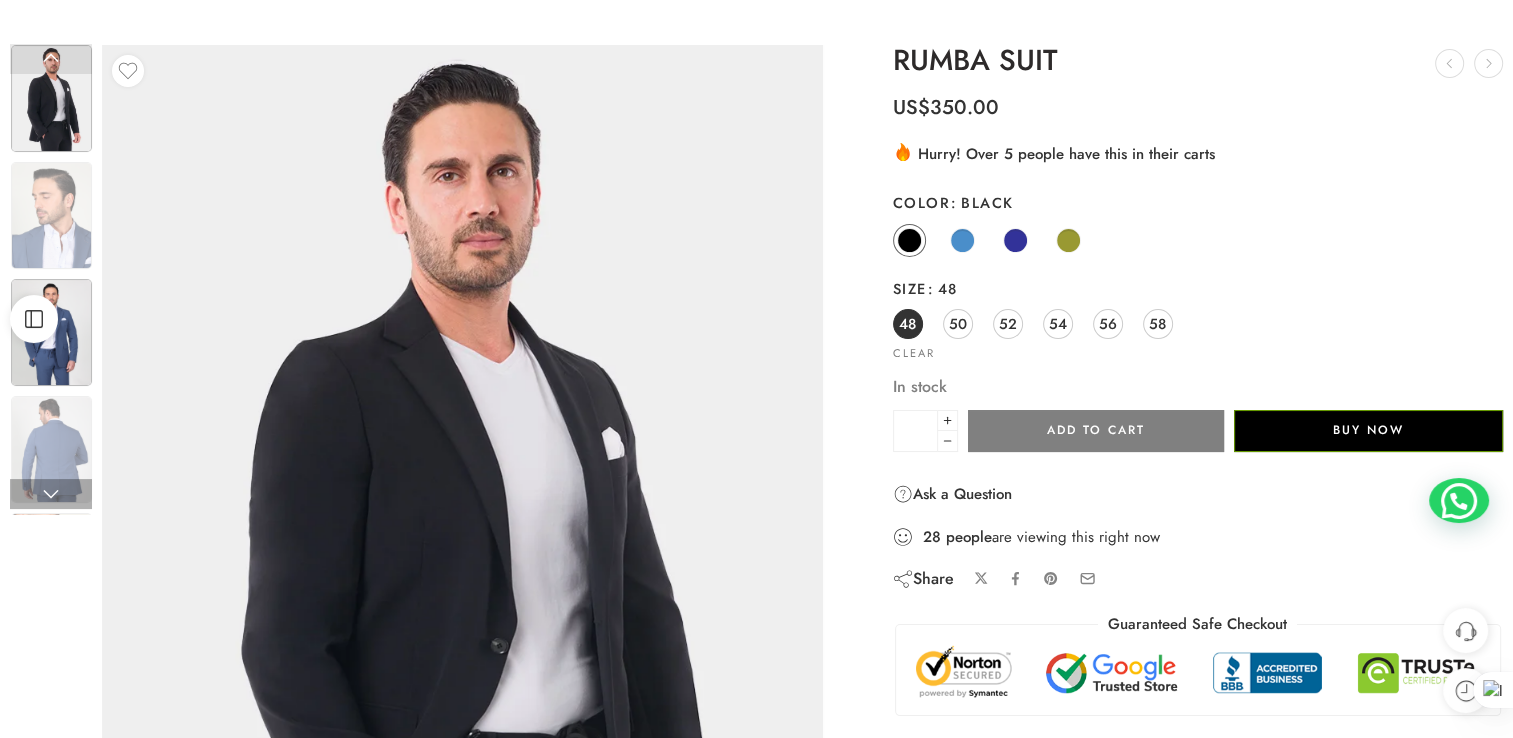 click at bounding box center (51, 332) 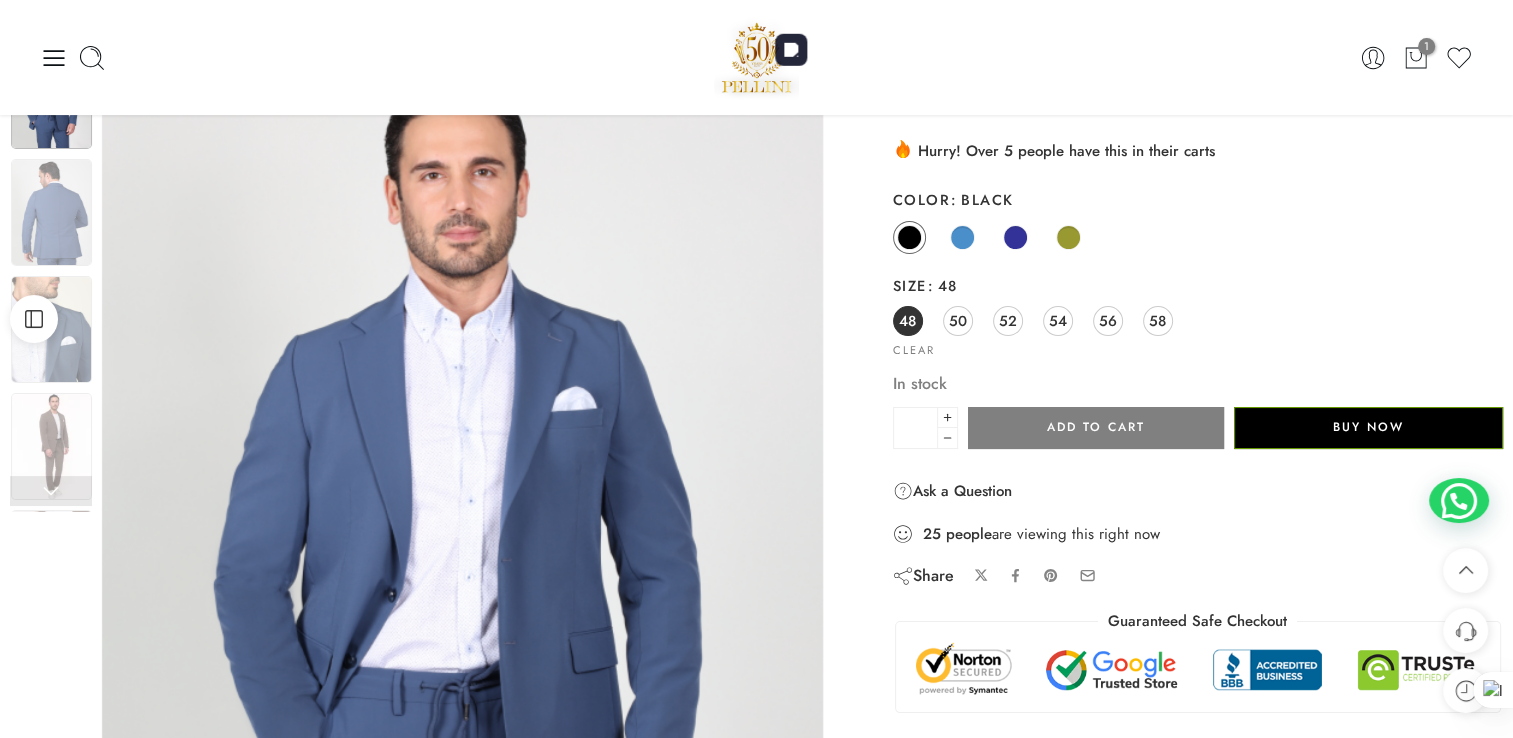 scroll, scrollTop: 100, scrollLeft: 0, axis: vertical 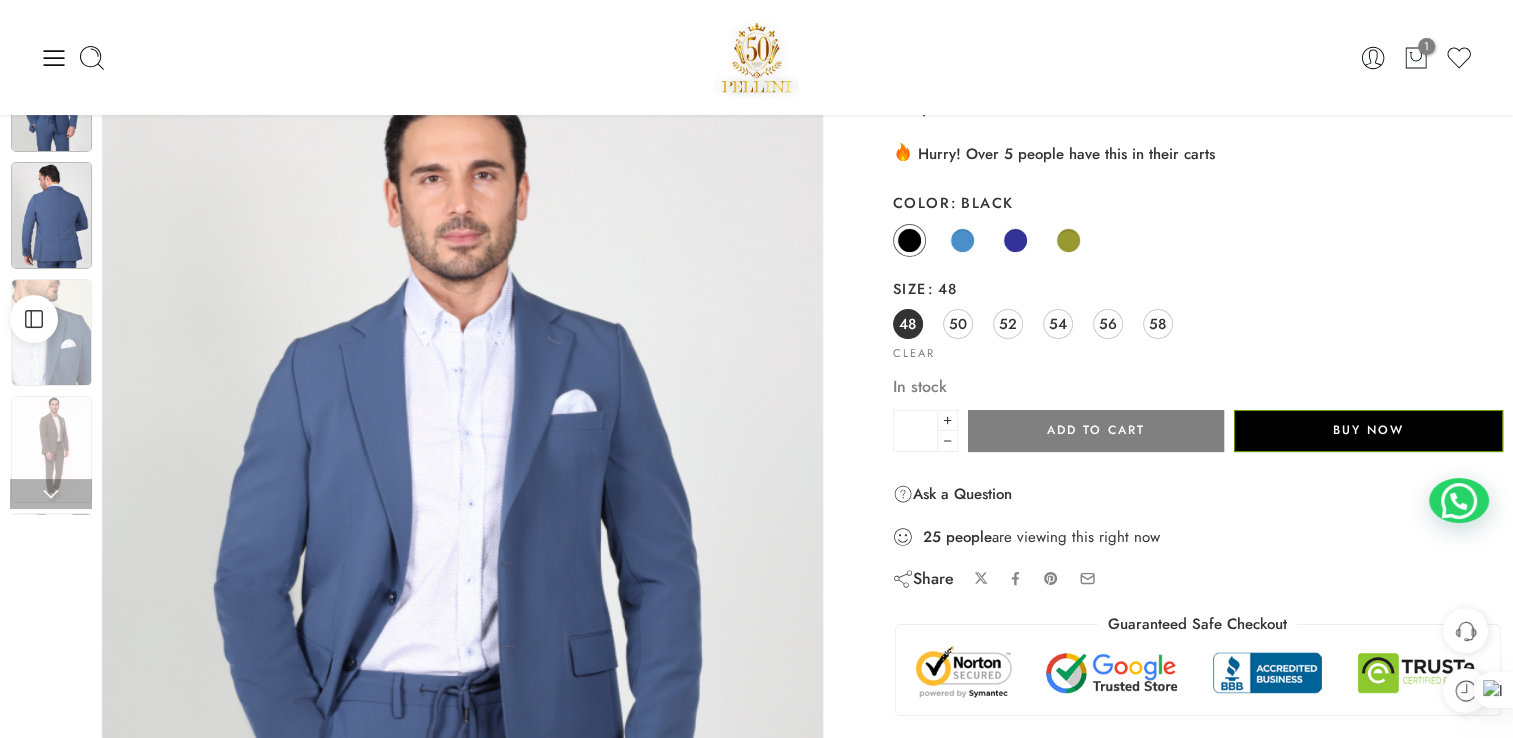 click at bounding box center [51, 215] 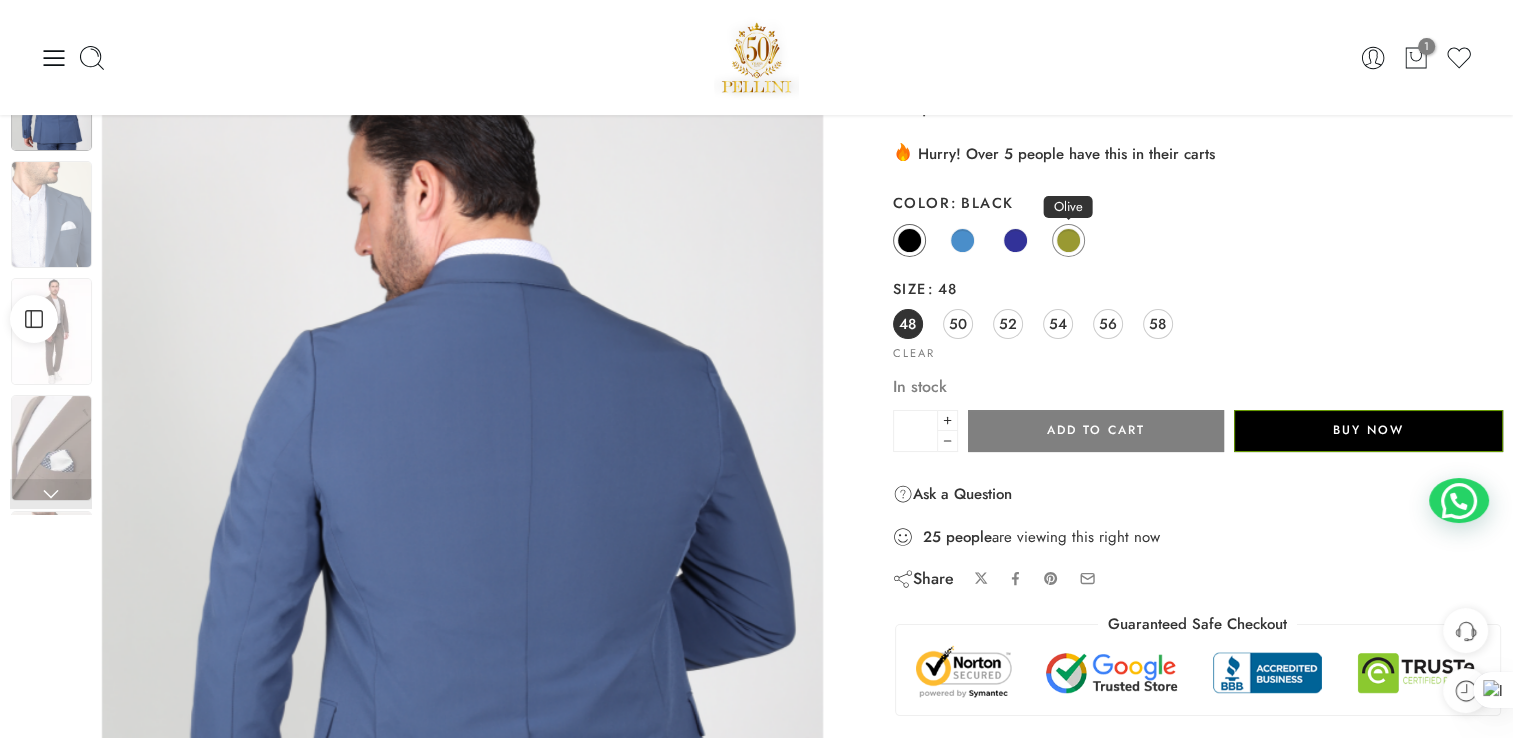 click 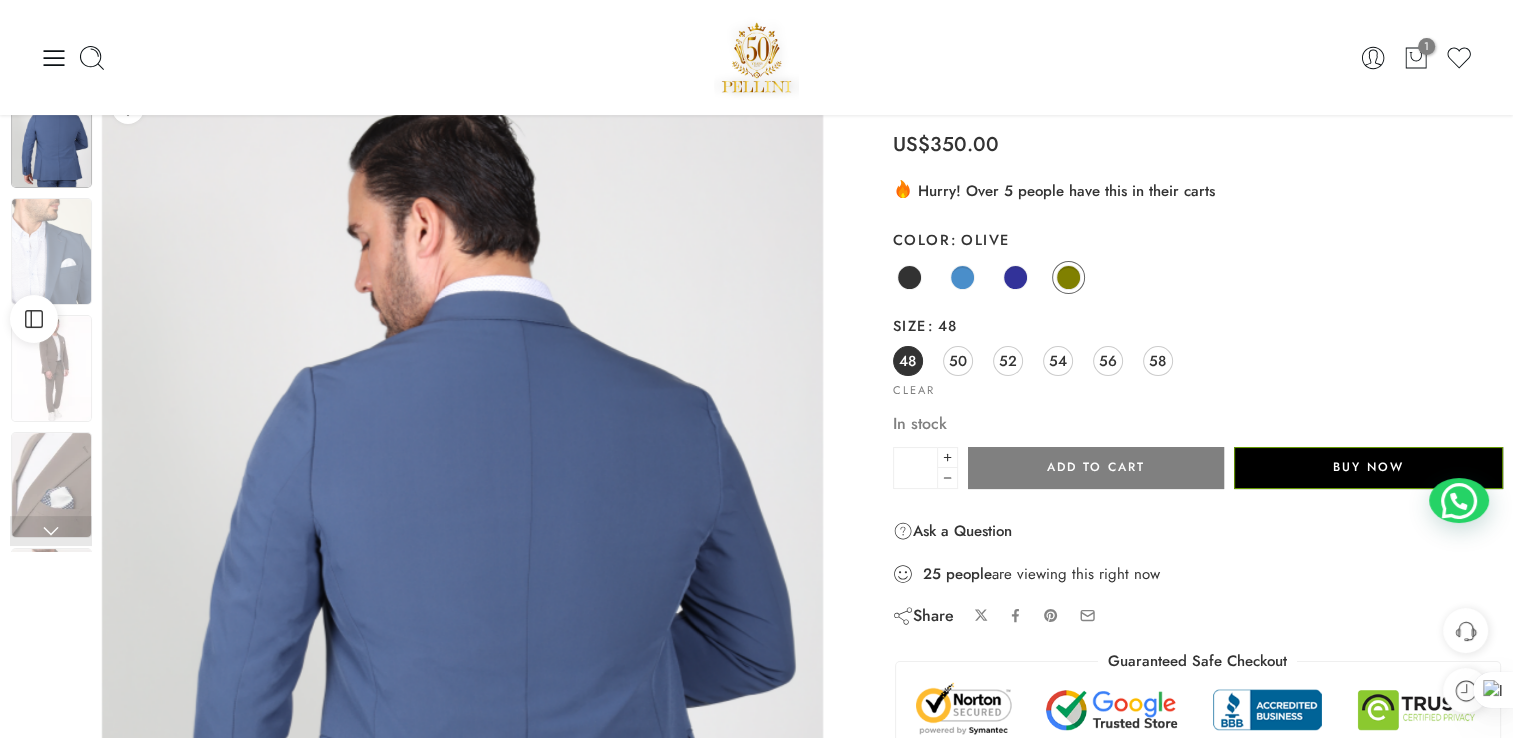 scroll, scrollTop: 0, scrollLeft: 0, axis: both 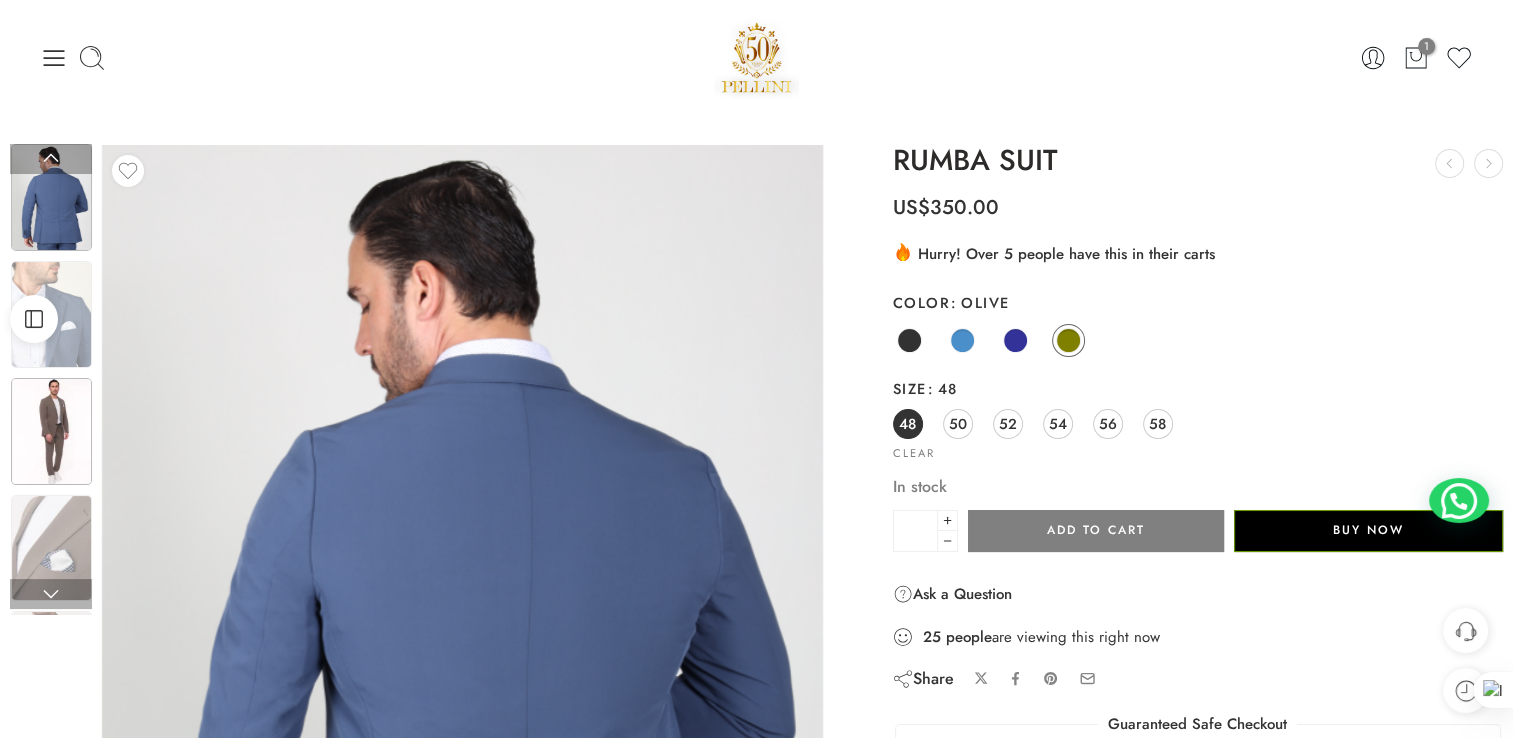 click at bounding box center [51, 431] 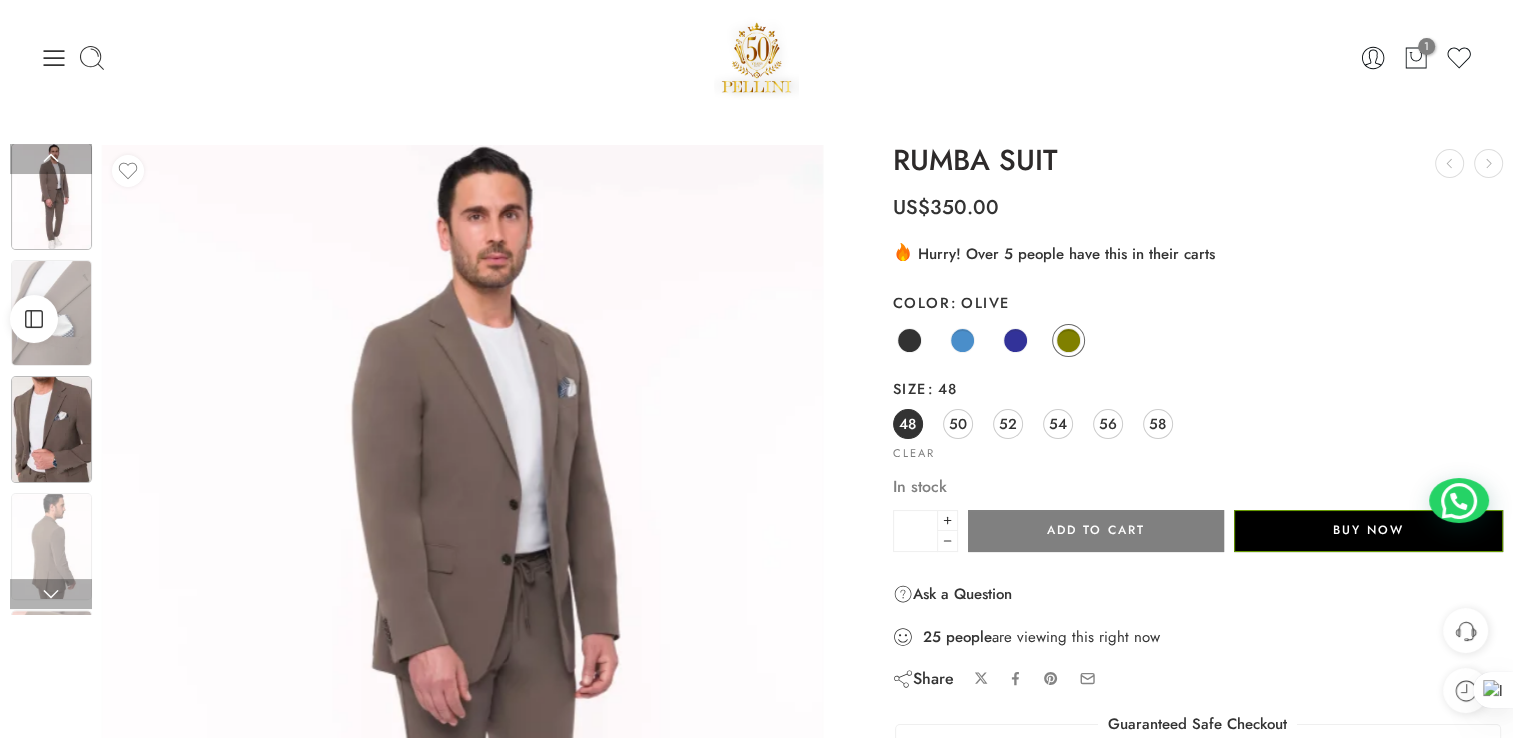 click at bounding box center [51, 429] 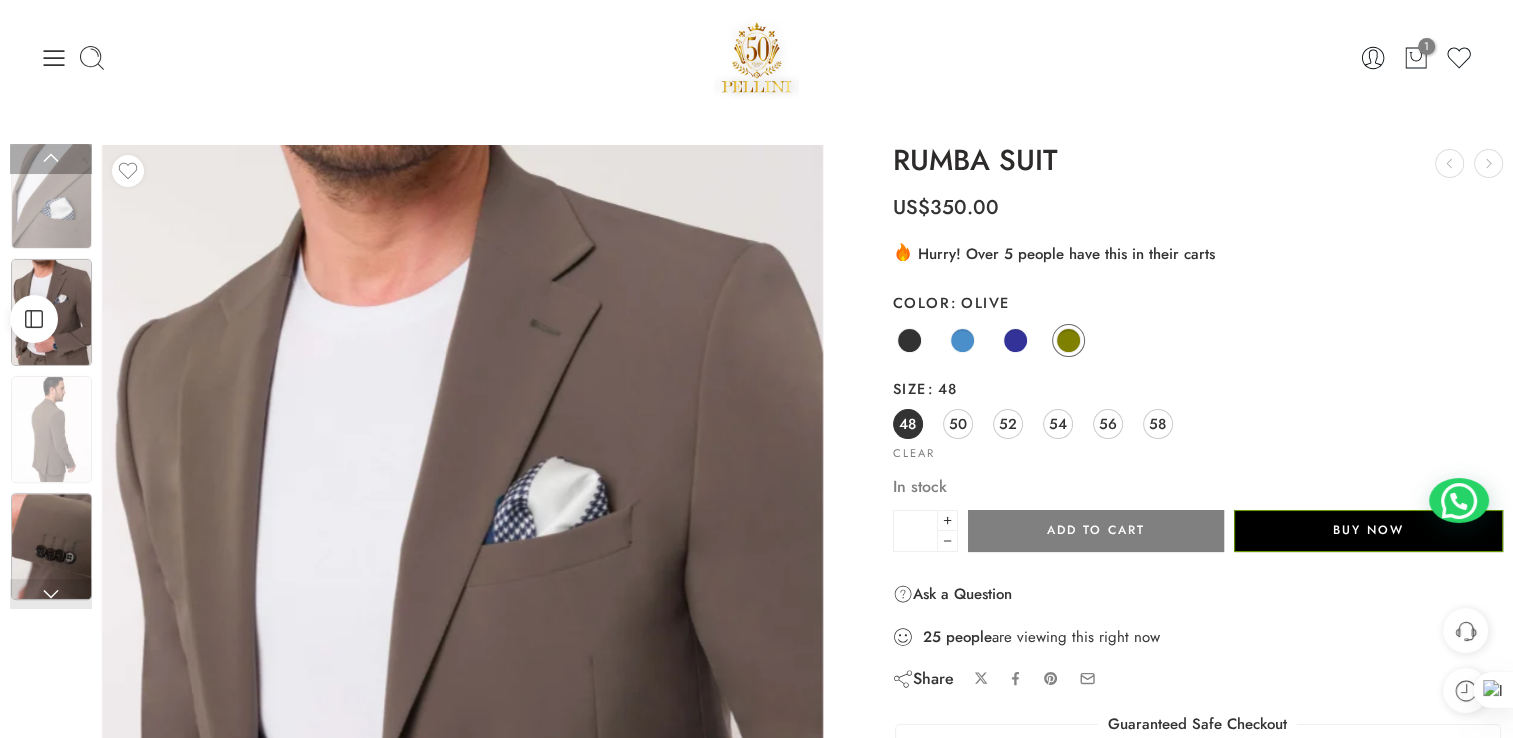 click at bounding box center (51, 546) 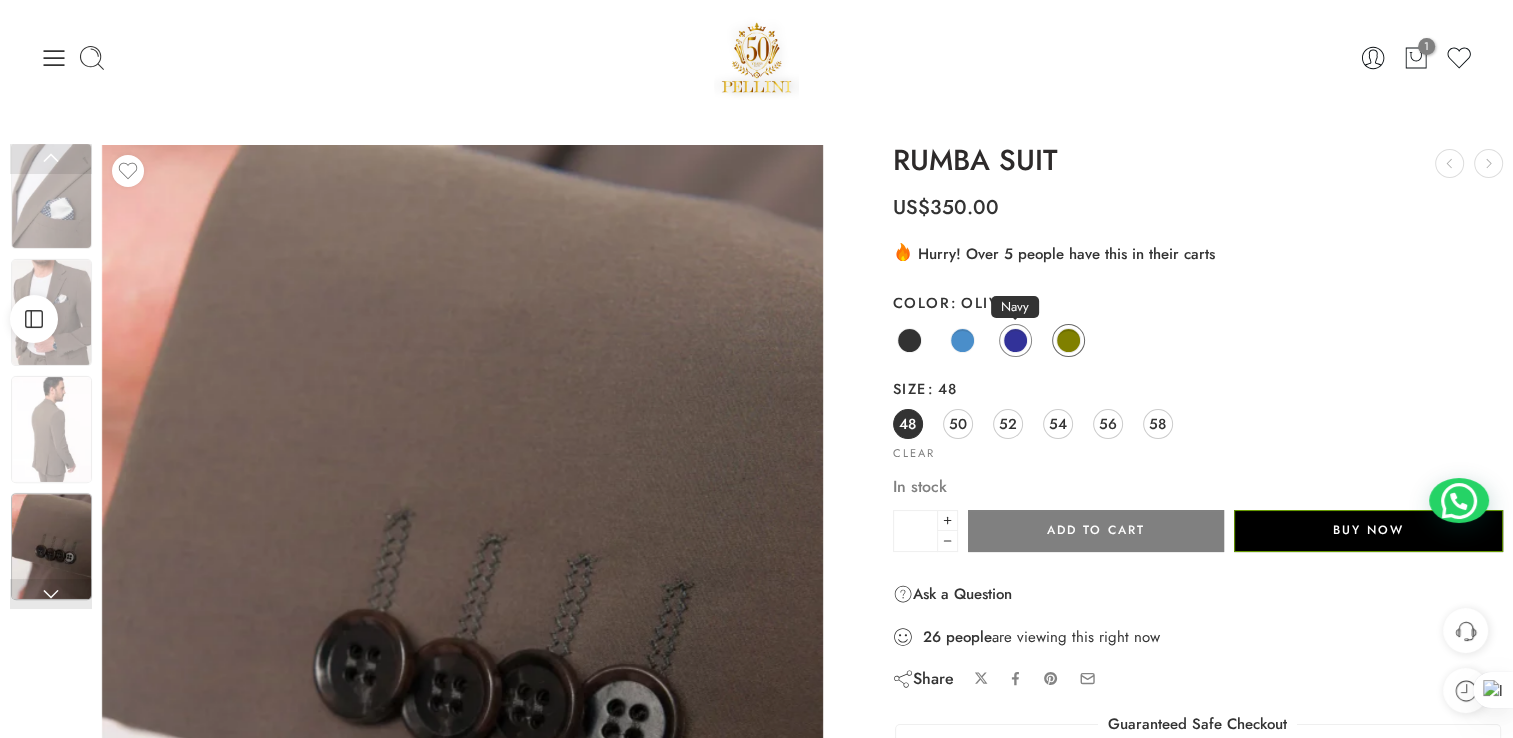click 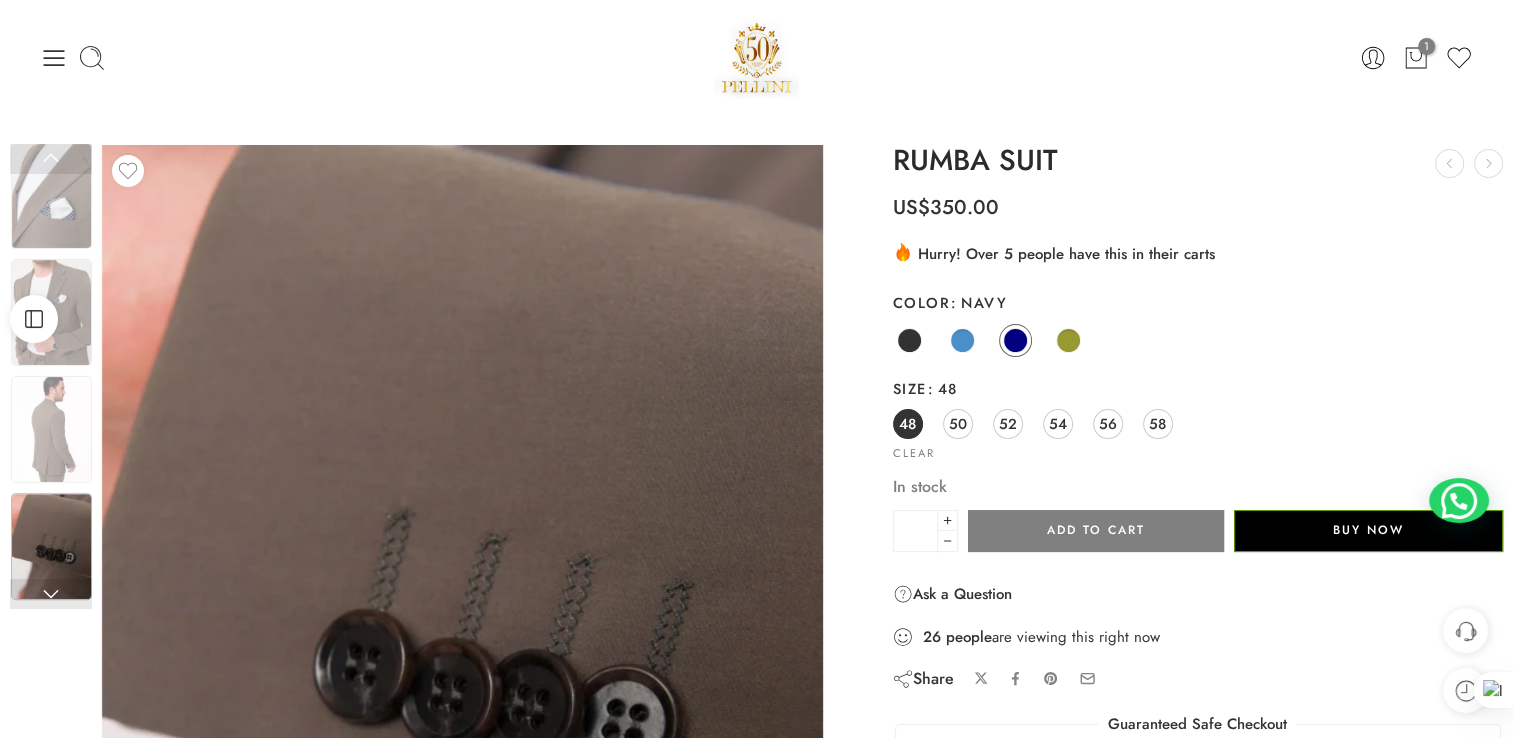 click on ".cls-3 { fill: url(#linear-gradient-1); } .cls-4 { fill: #fc9502; } .cls-5 { fill: #fce202; }                        Hurry! Over 5 people have this in their carts" at bounding box center [1198, 253] 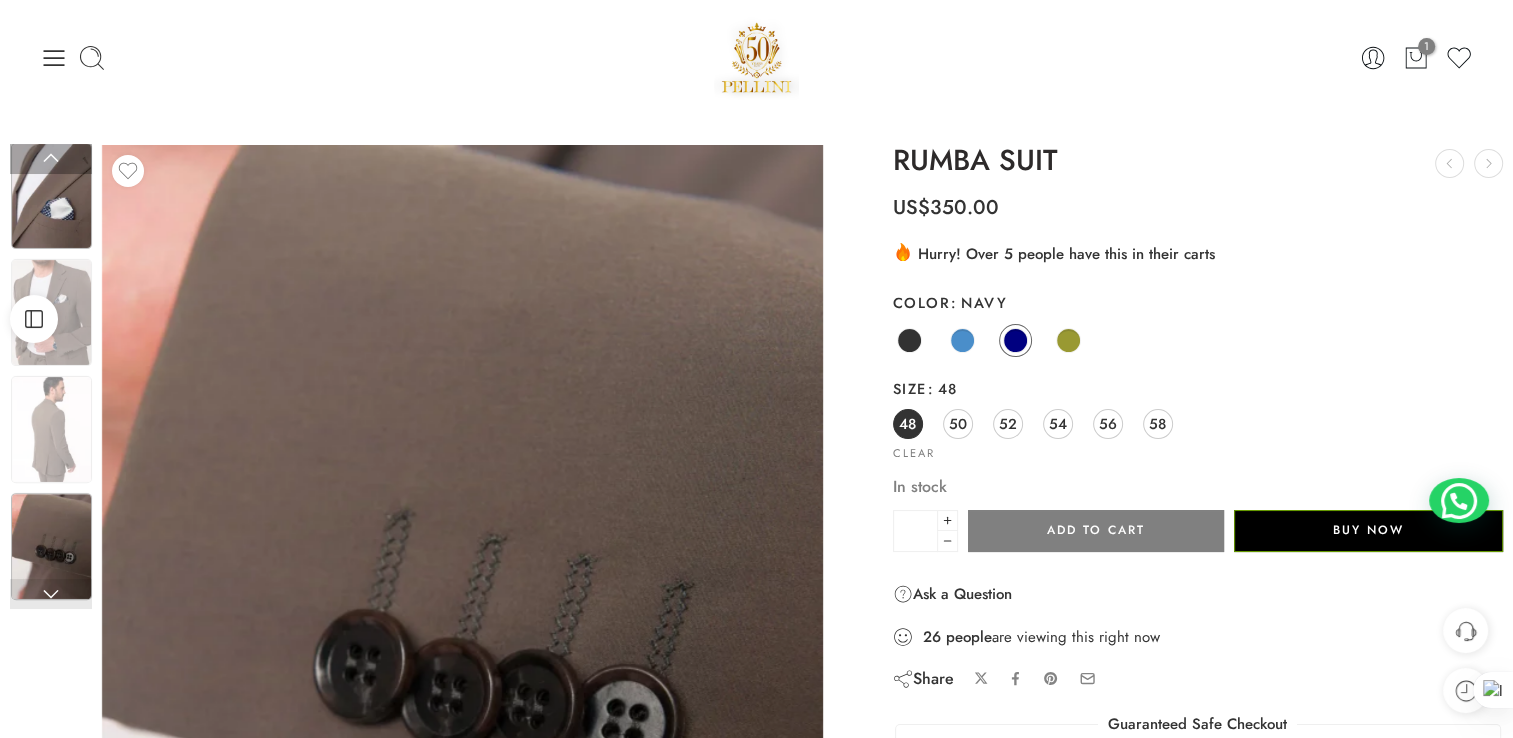 click at bounding box center [51, 196] 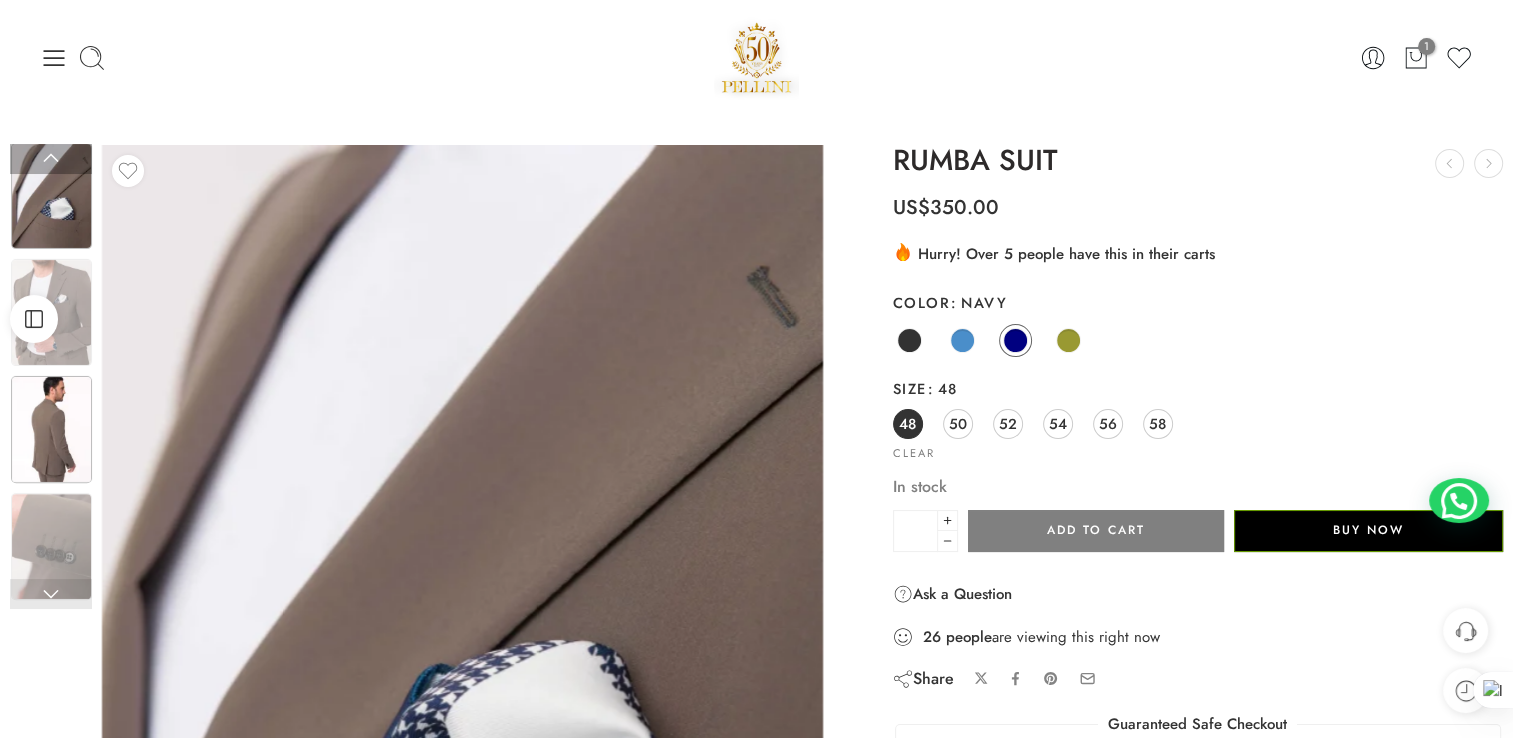 click at bounding box center [51, 429] 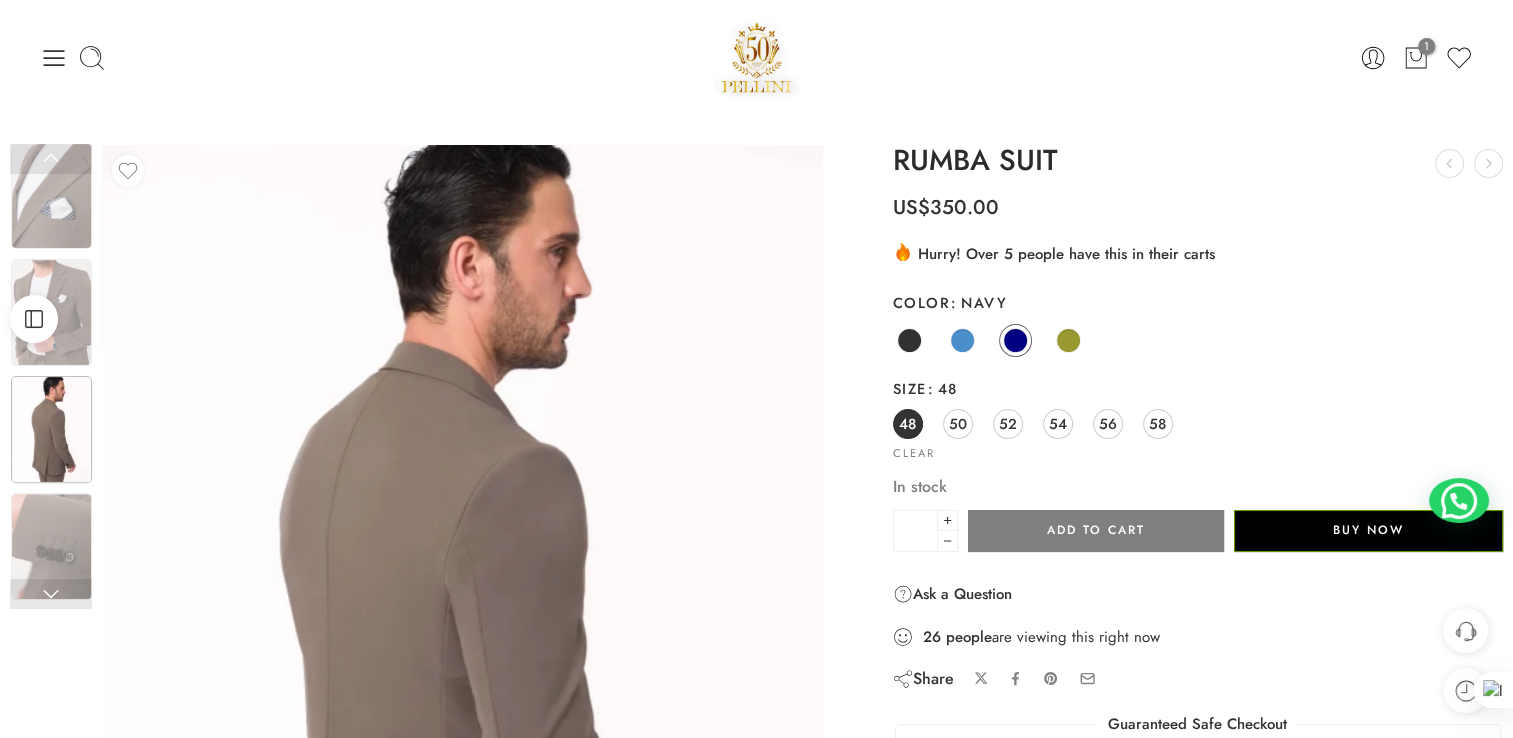 click on "Black Blue Navy Olive" 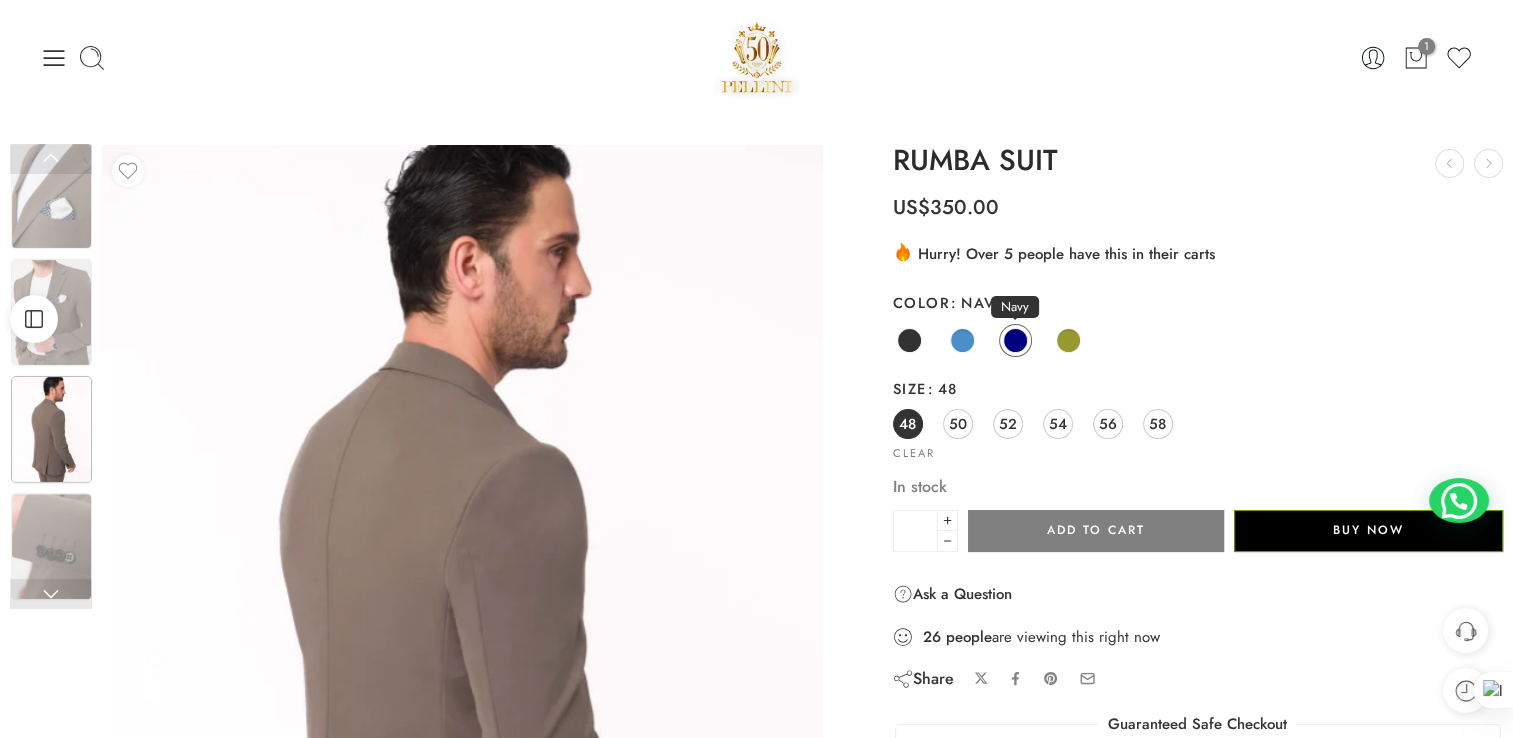 click 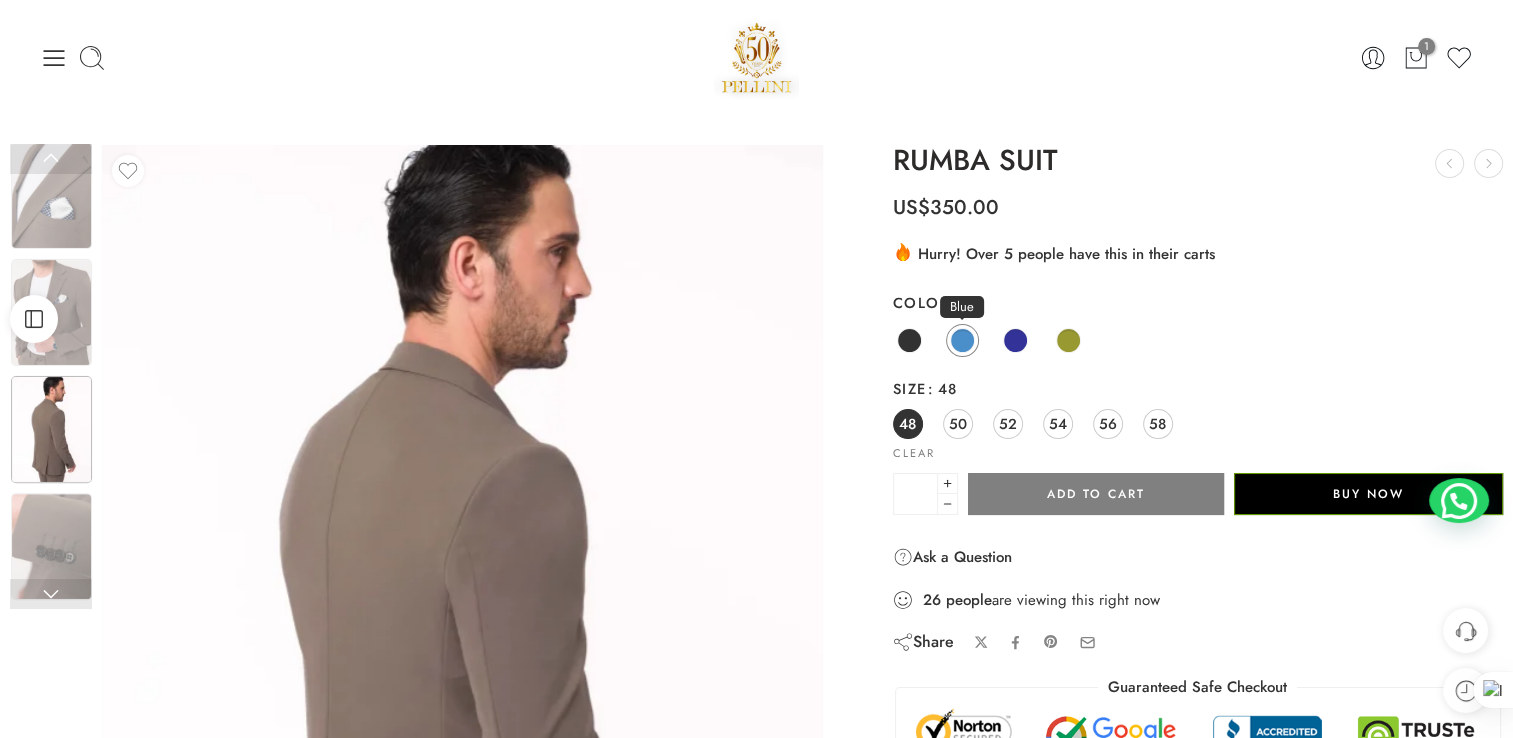 click 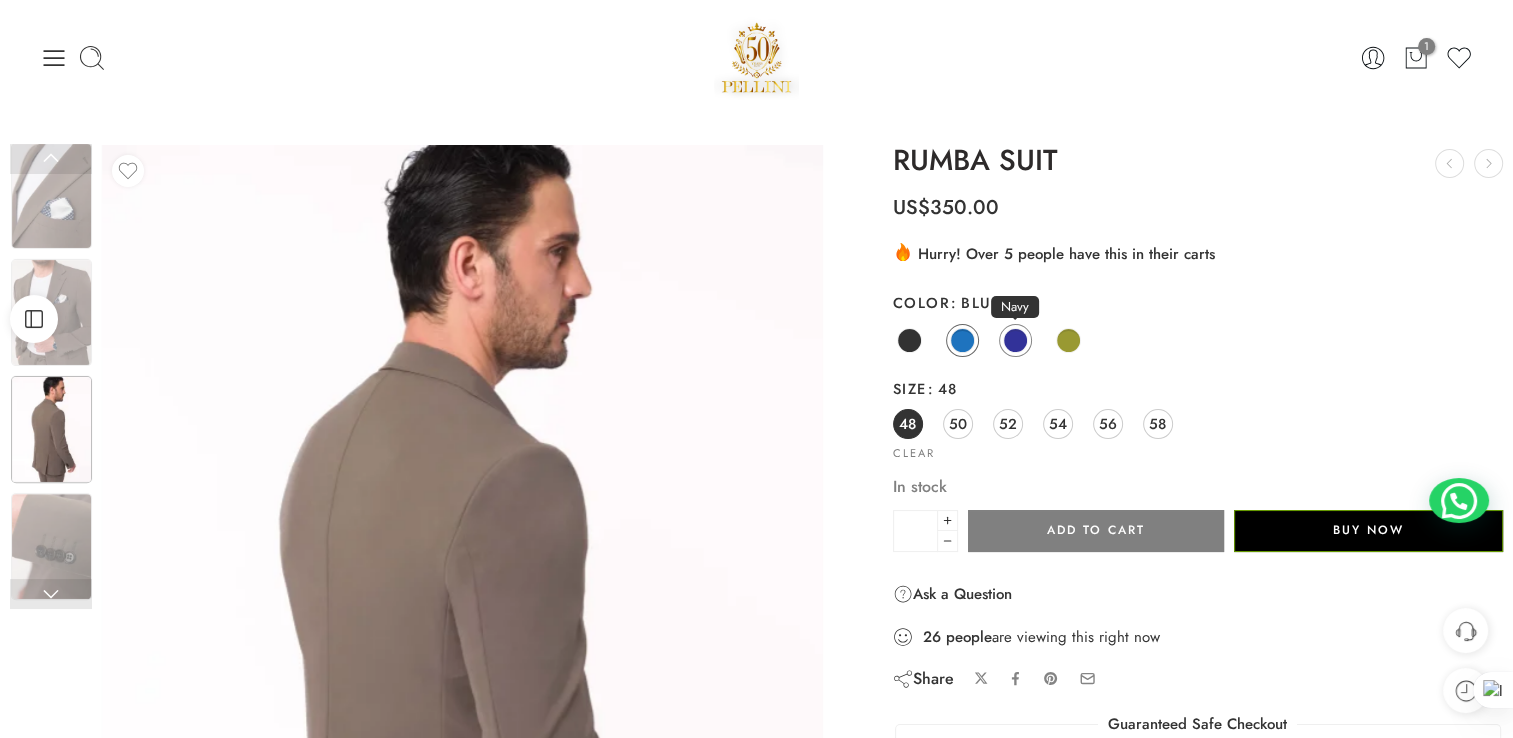 click on "Navy" 